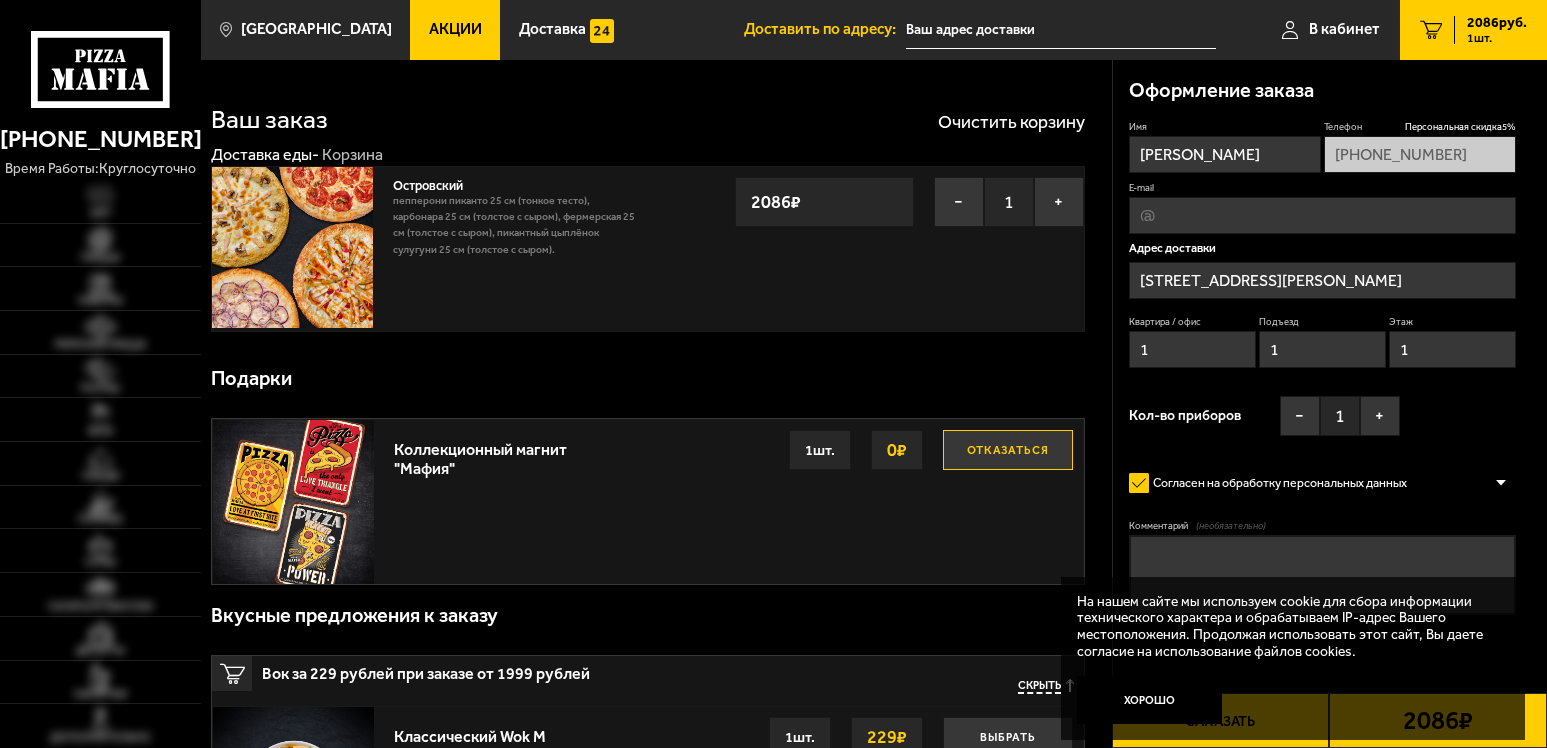 scroll, scrollTop: 0, scrollLeft: 0, axis: both 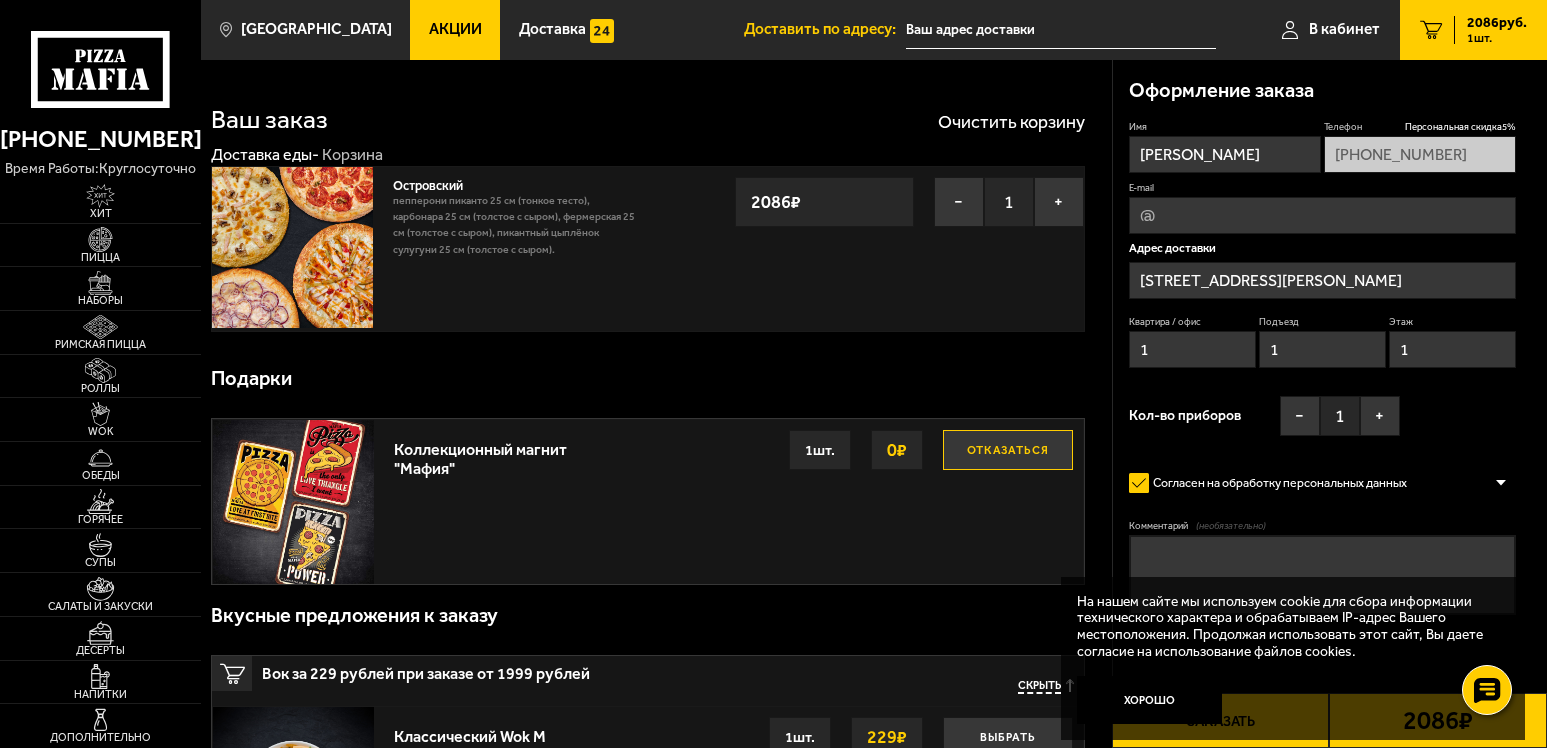 click on "Акции" at bounding box center [455, 29] 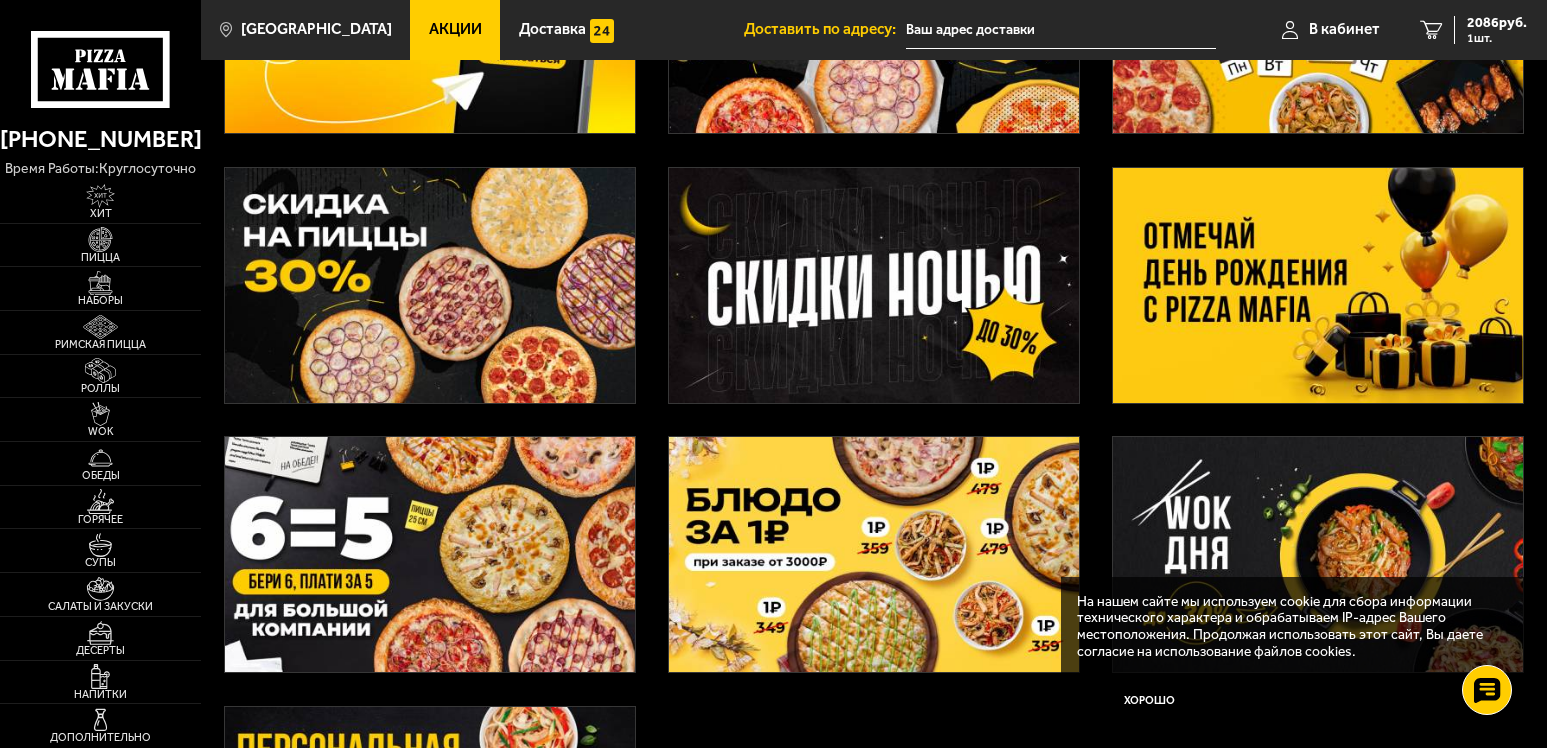 scroll, scrollTop: 300, scrollLeft: 0, axis: vertical 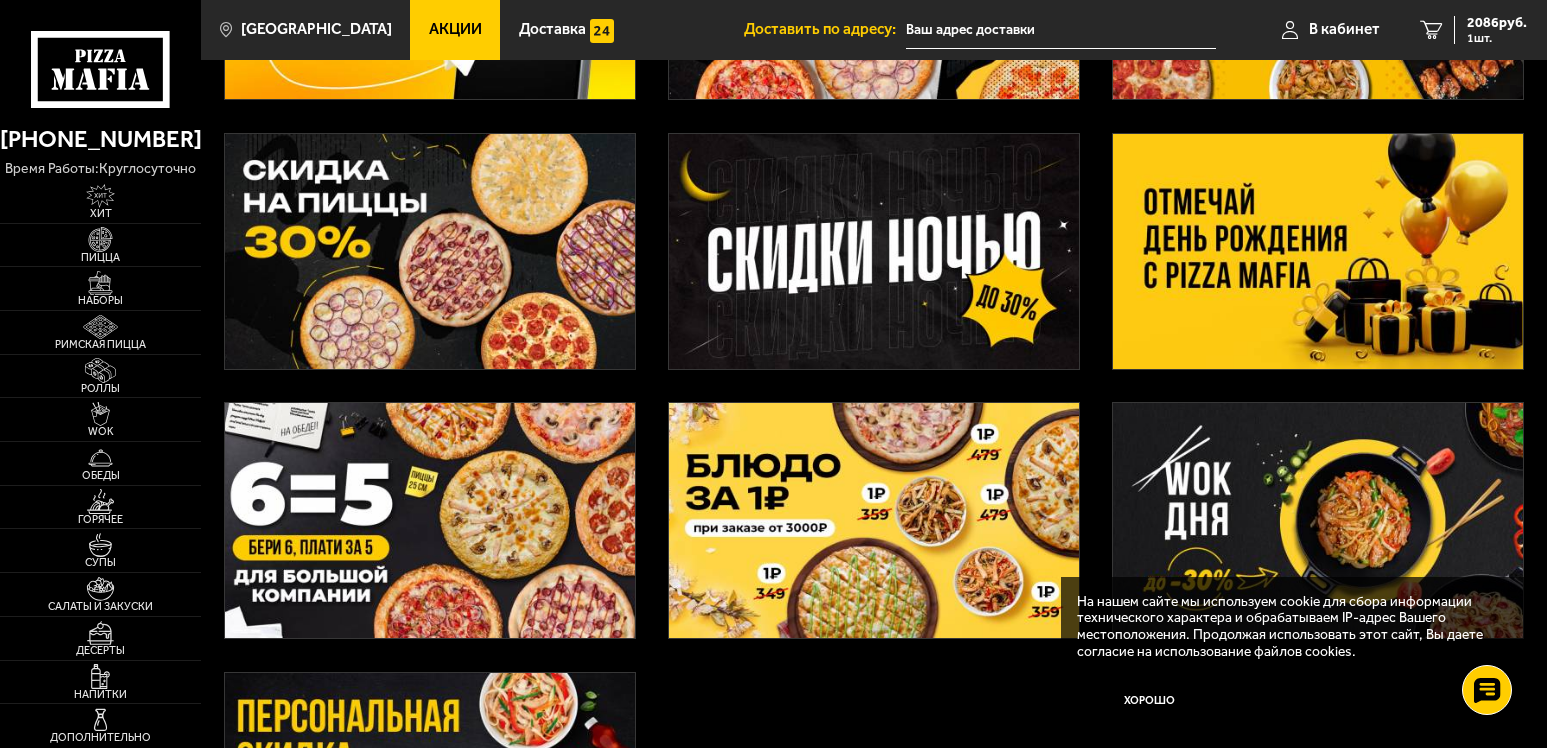 click at bounding box center [430, 520] 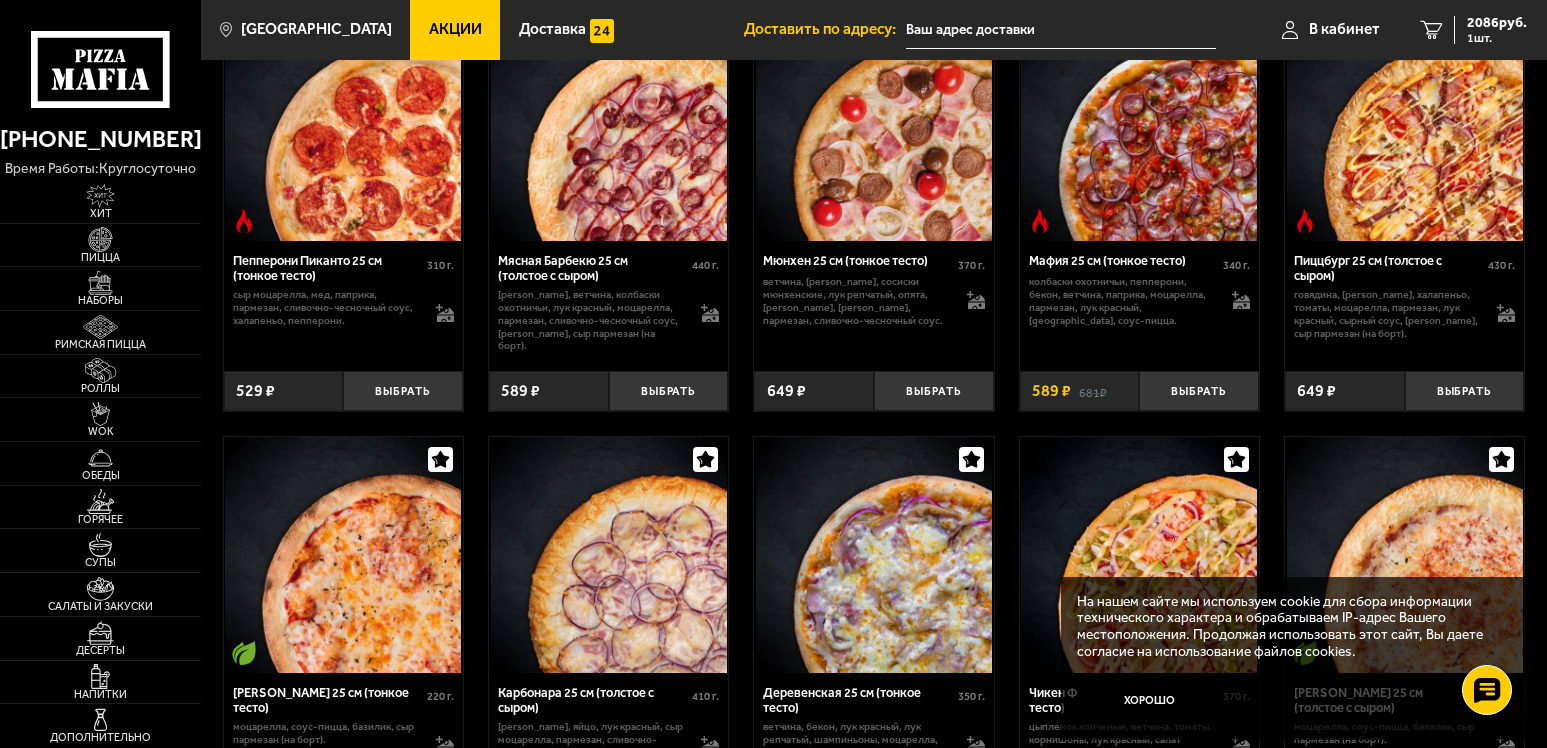 scroll, scrollTop: 900, scrollLeft: 0, axis: vertical 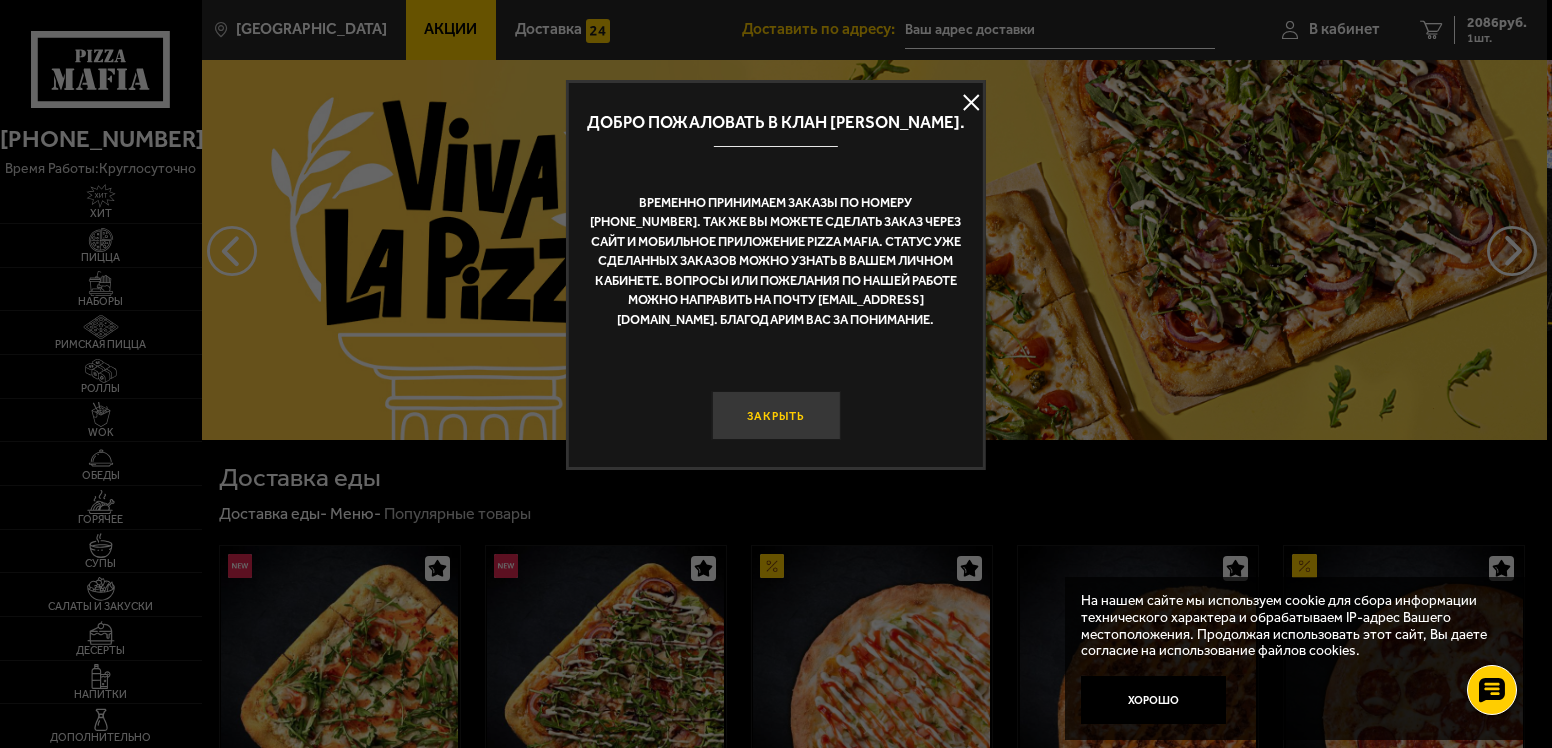 click on "Закрыть" at bounding box center [775, 415] 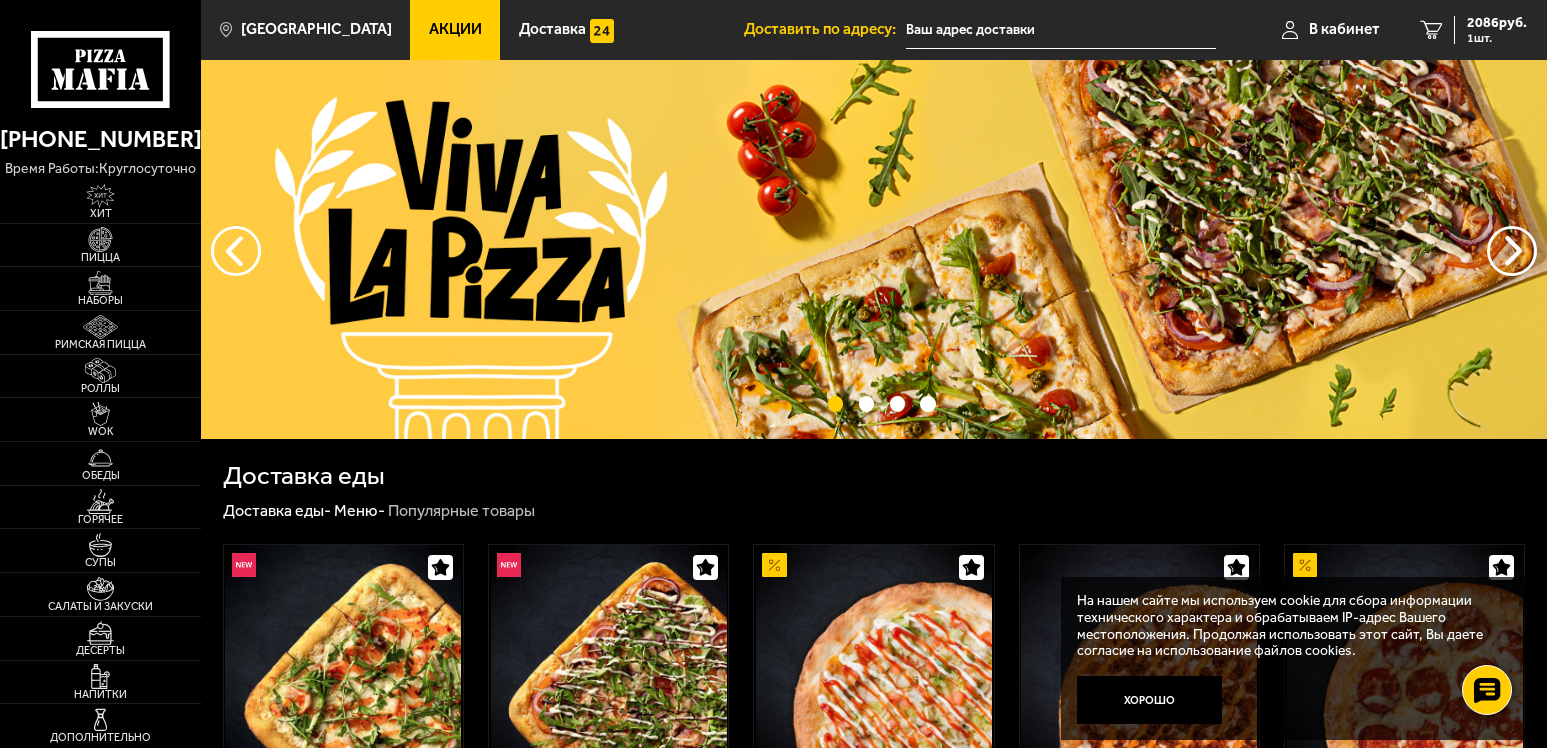 click on "Акции" at bounding box center [455, 30] 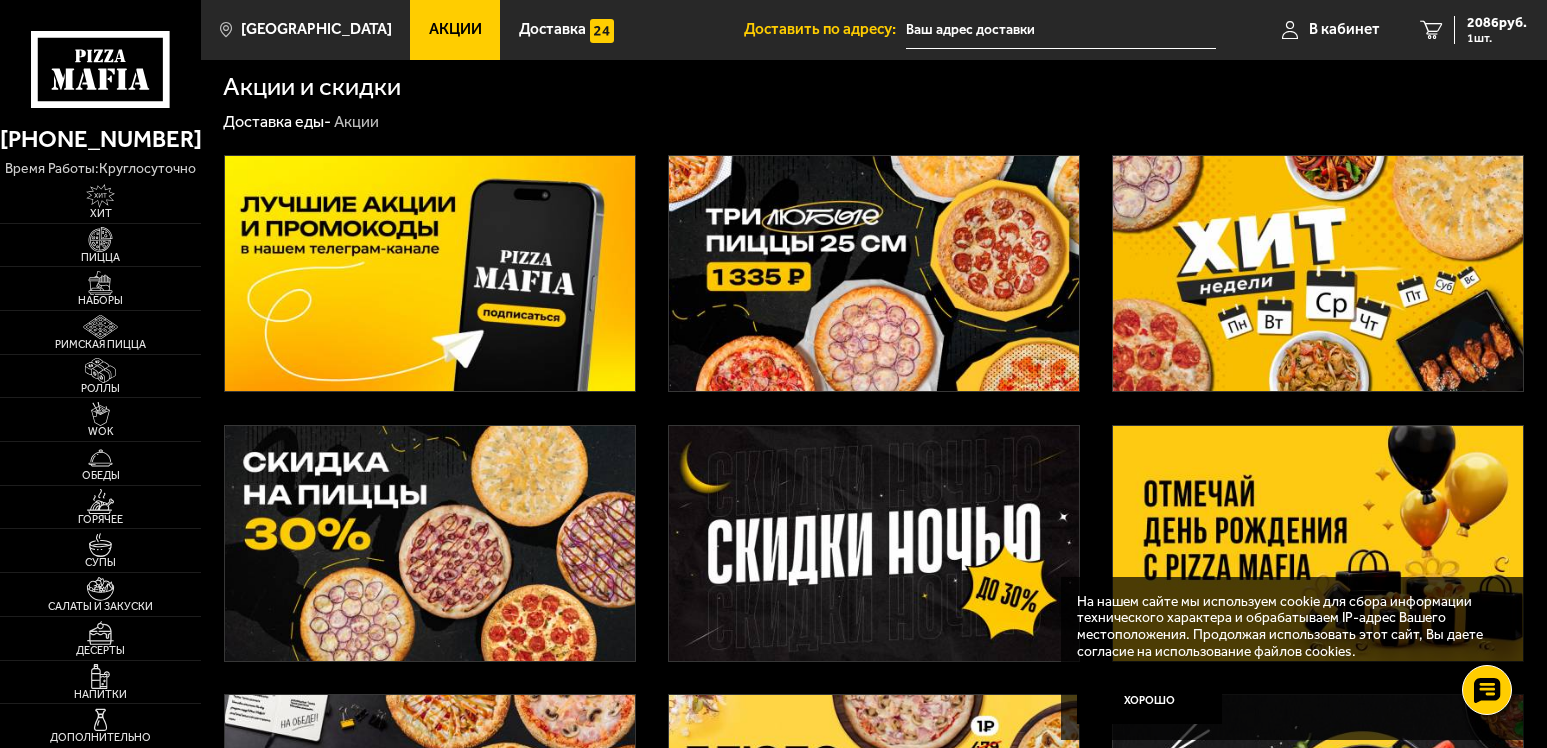 scroll, scrollTop: 0, scrollLeft: 0, axis: both 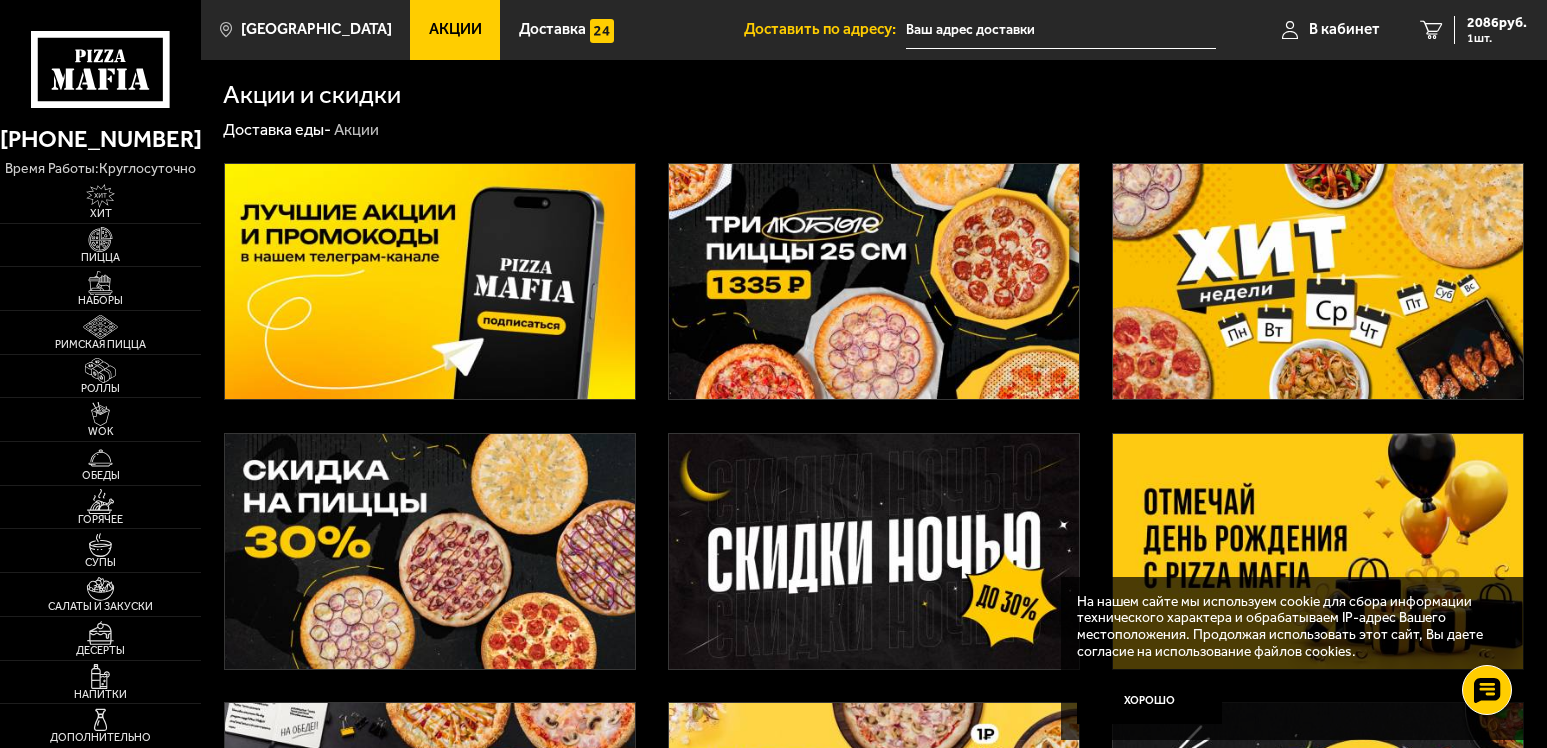 click at bounding box center (874, 281) 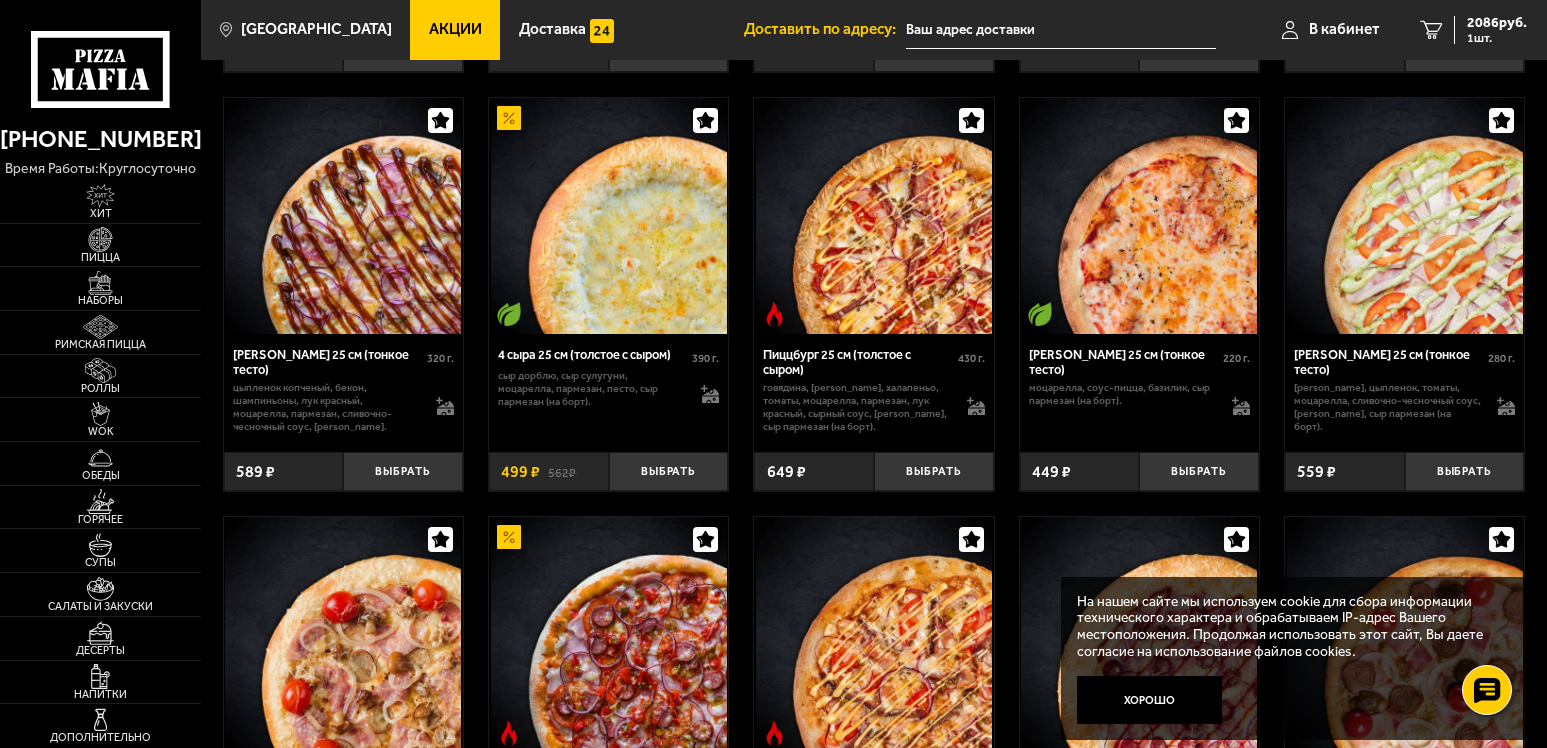 scroll, scrollTop: 3569, scrollLeft: 0, axis: vertical 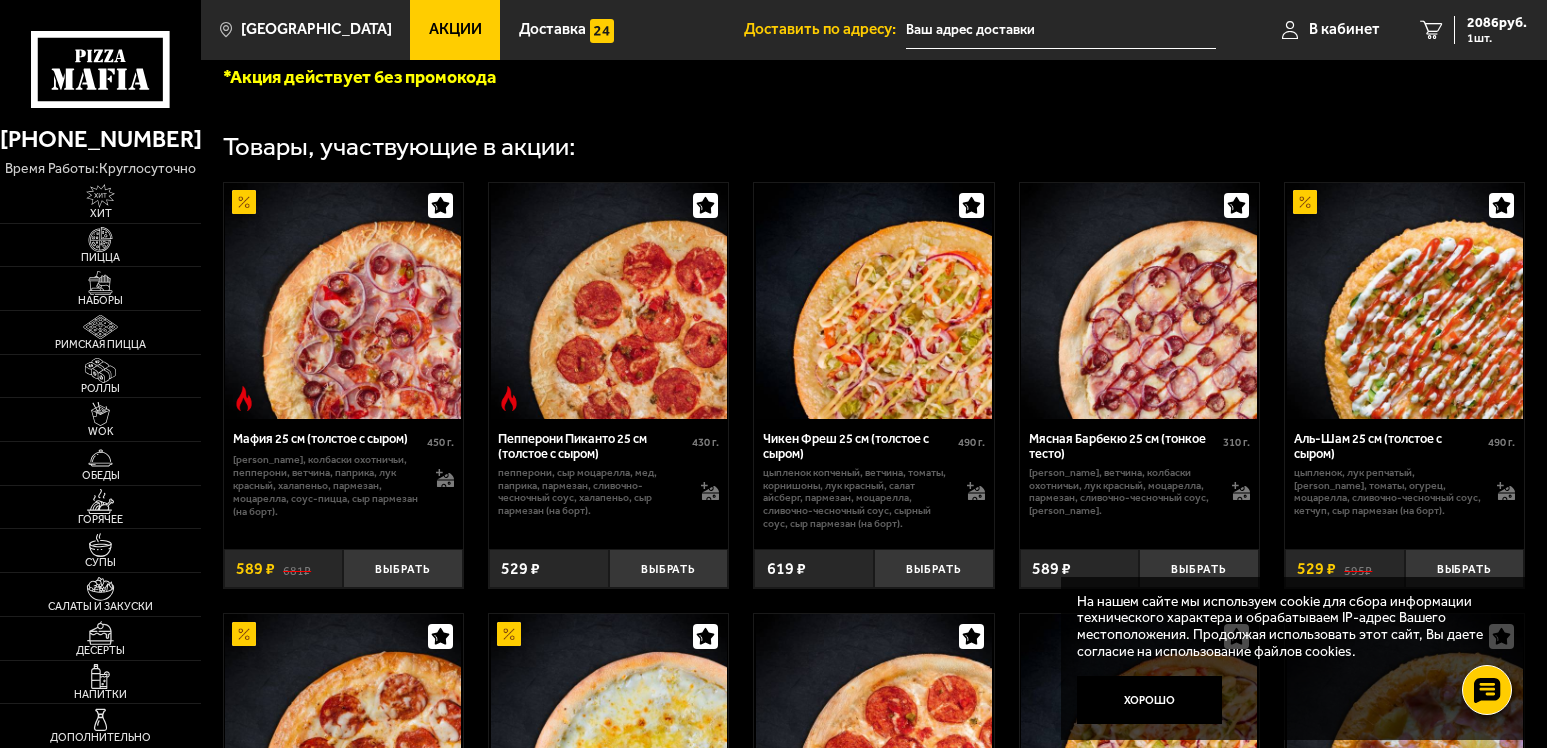 click at bounding box center (343, 301) 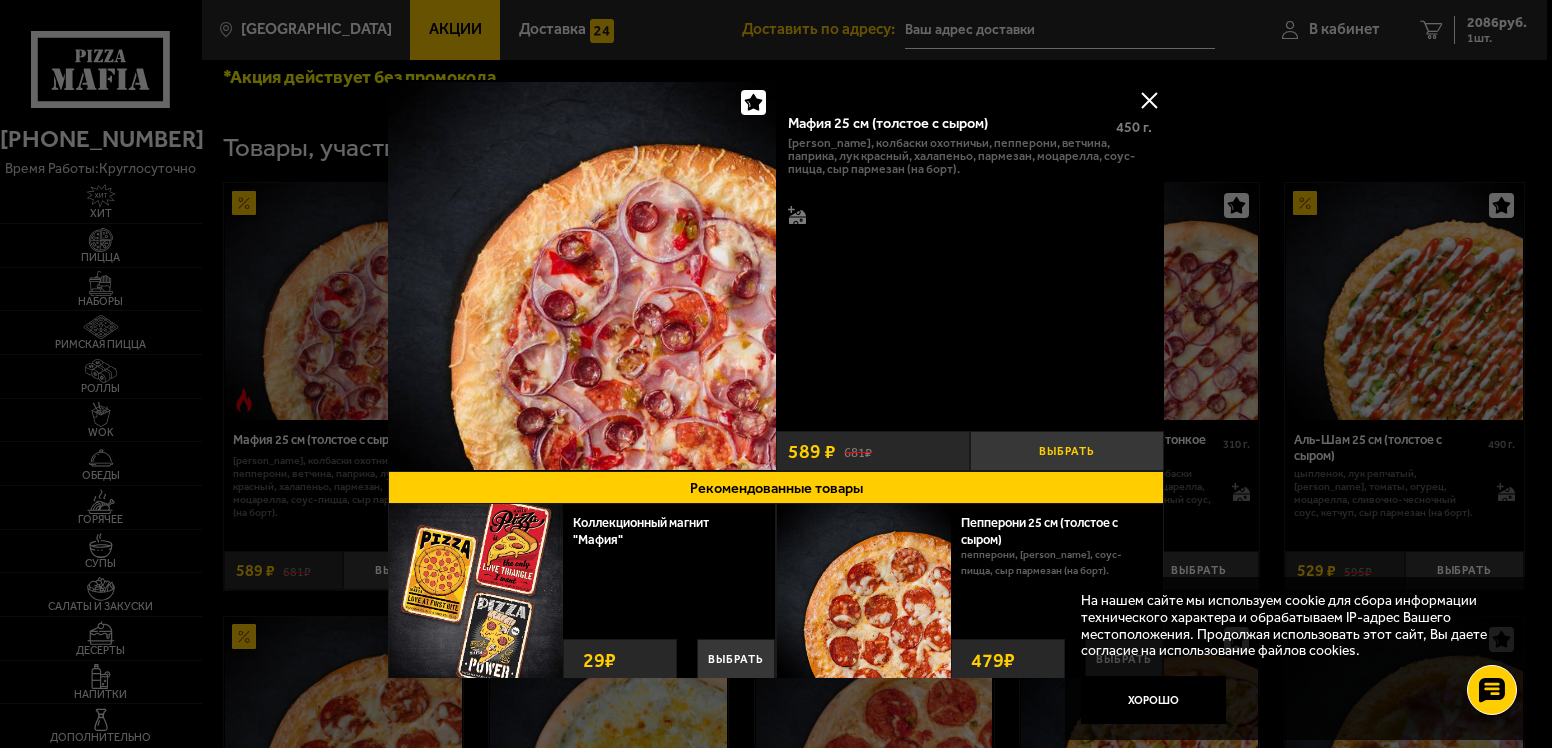 click on "Выбрать" at bounding box center [1067, 451] 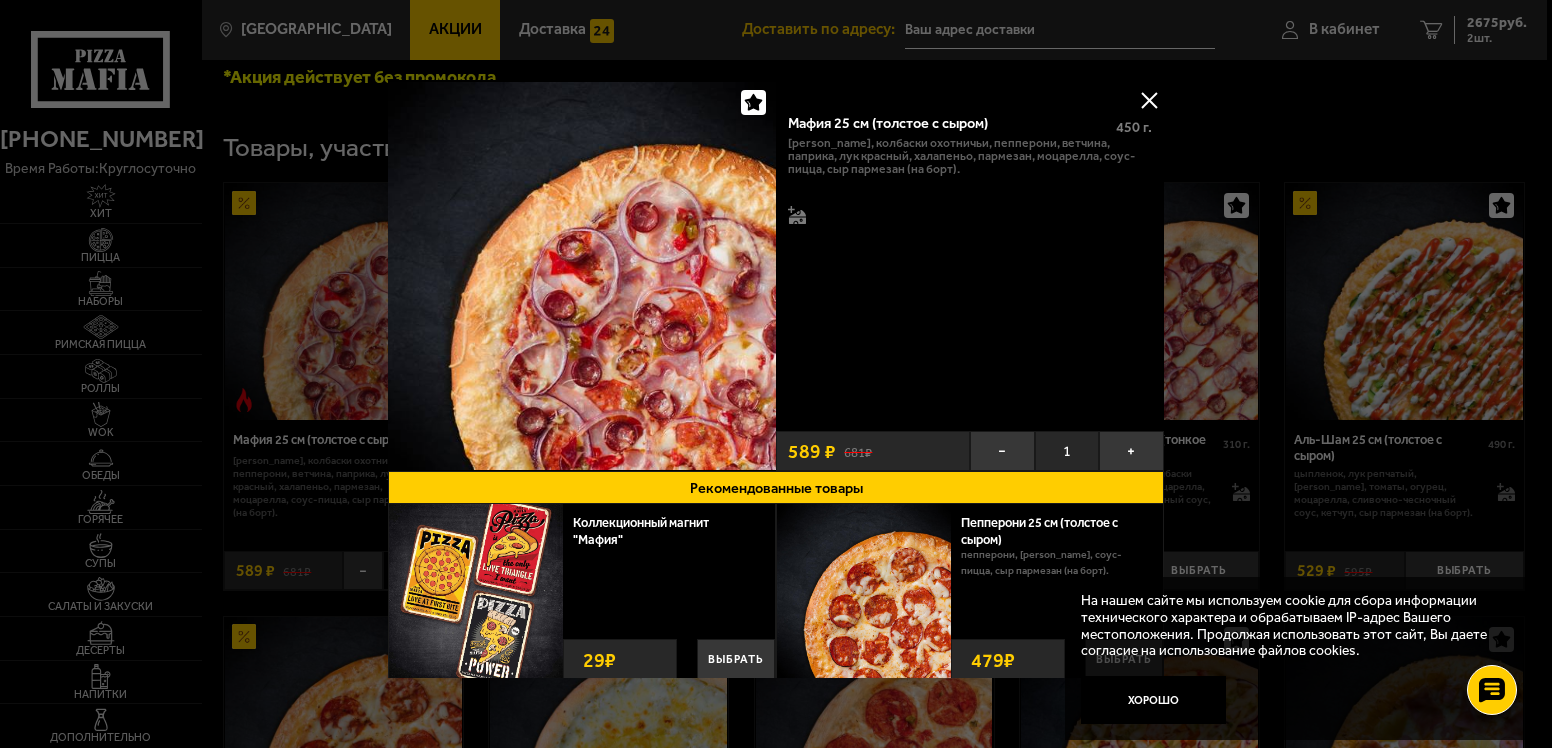 click on "Рекомендованные товары" at bounding box center (776, 487) 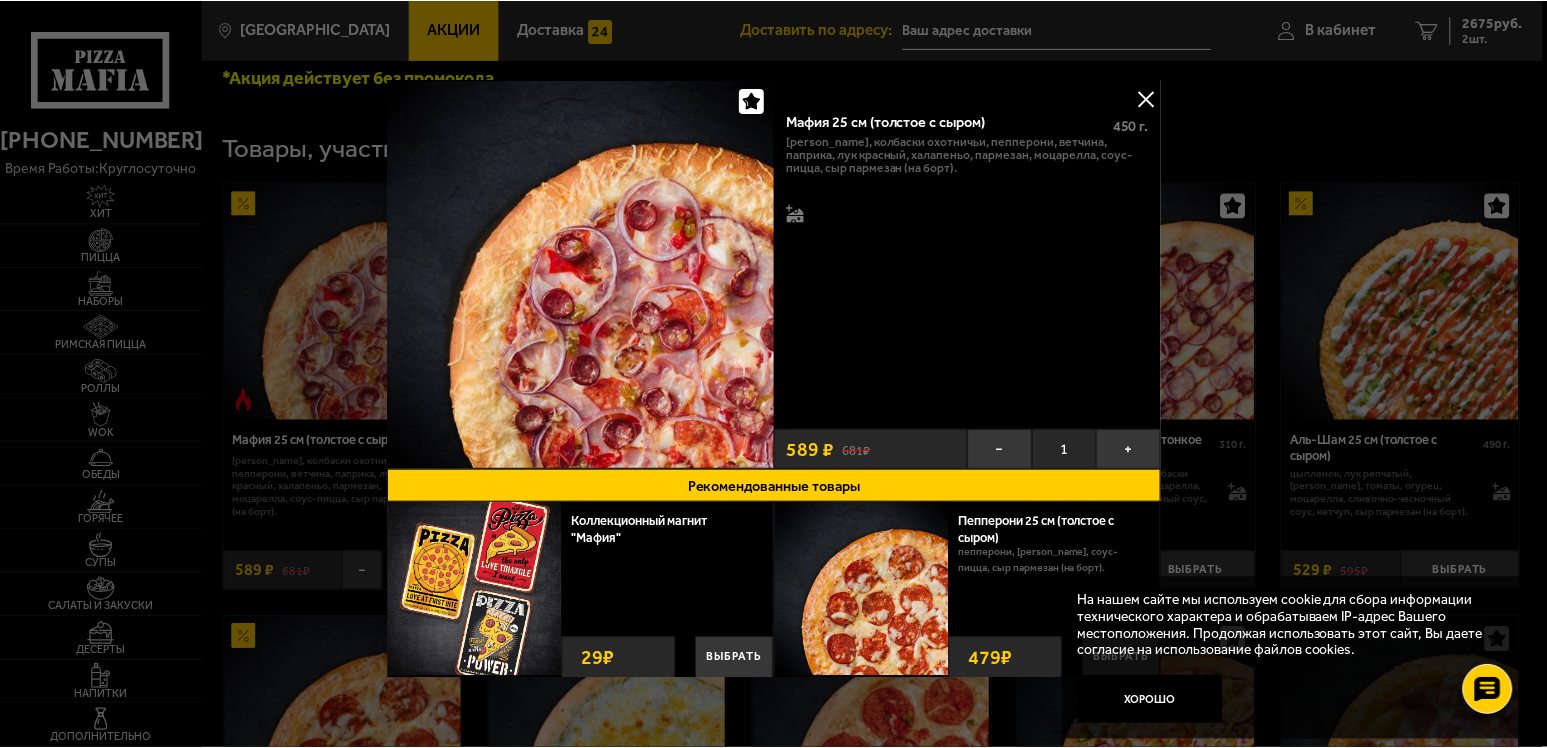 scroll, scrollTop: 0, scrollLeft: 0, axis: both 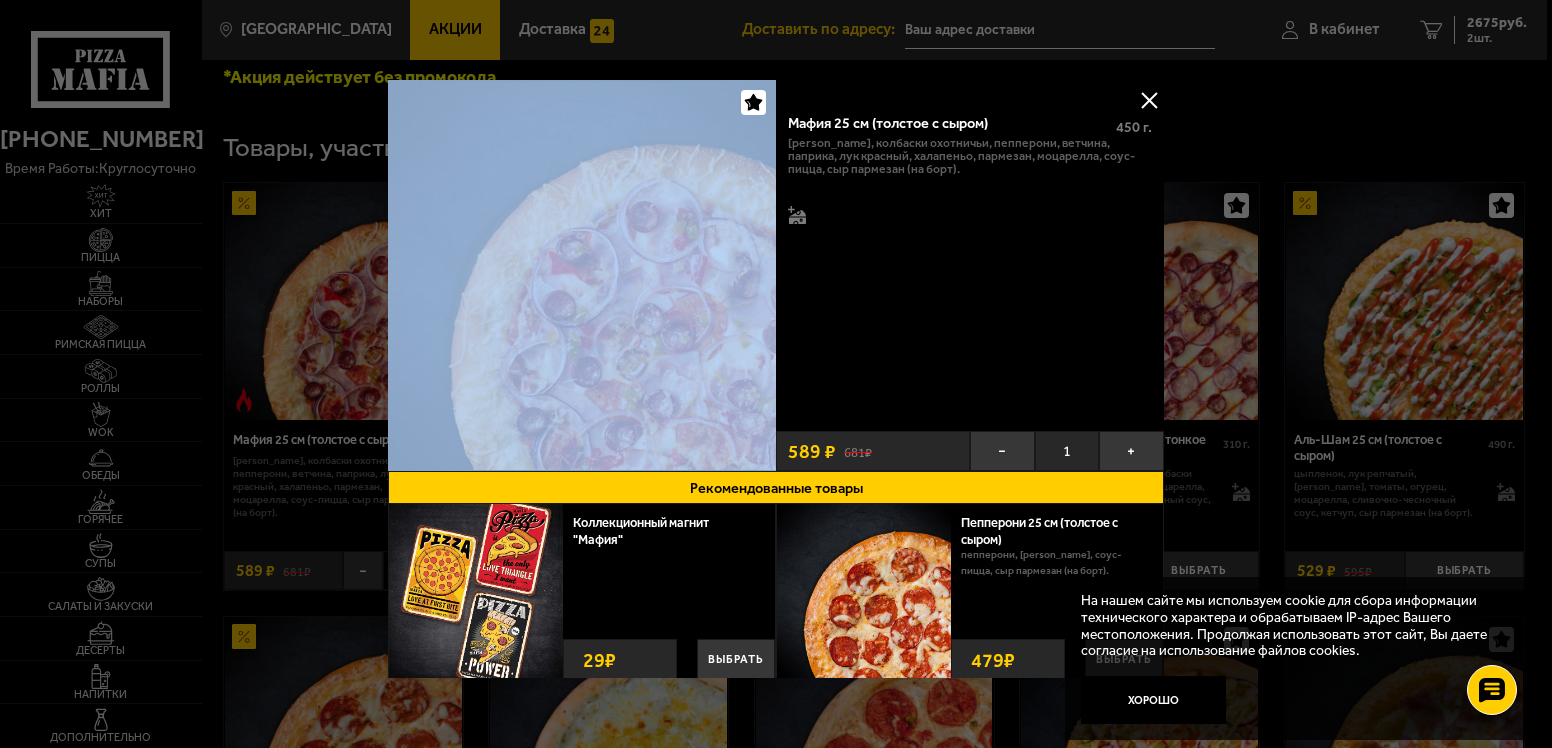 drag, startPoint x: 880, startPoint y: 73, endPoint x: 1108, endPoint y: 97, distance: 229.25967 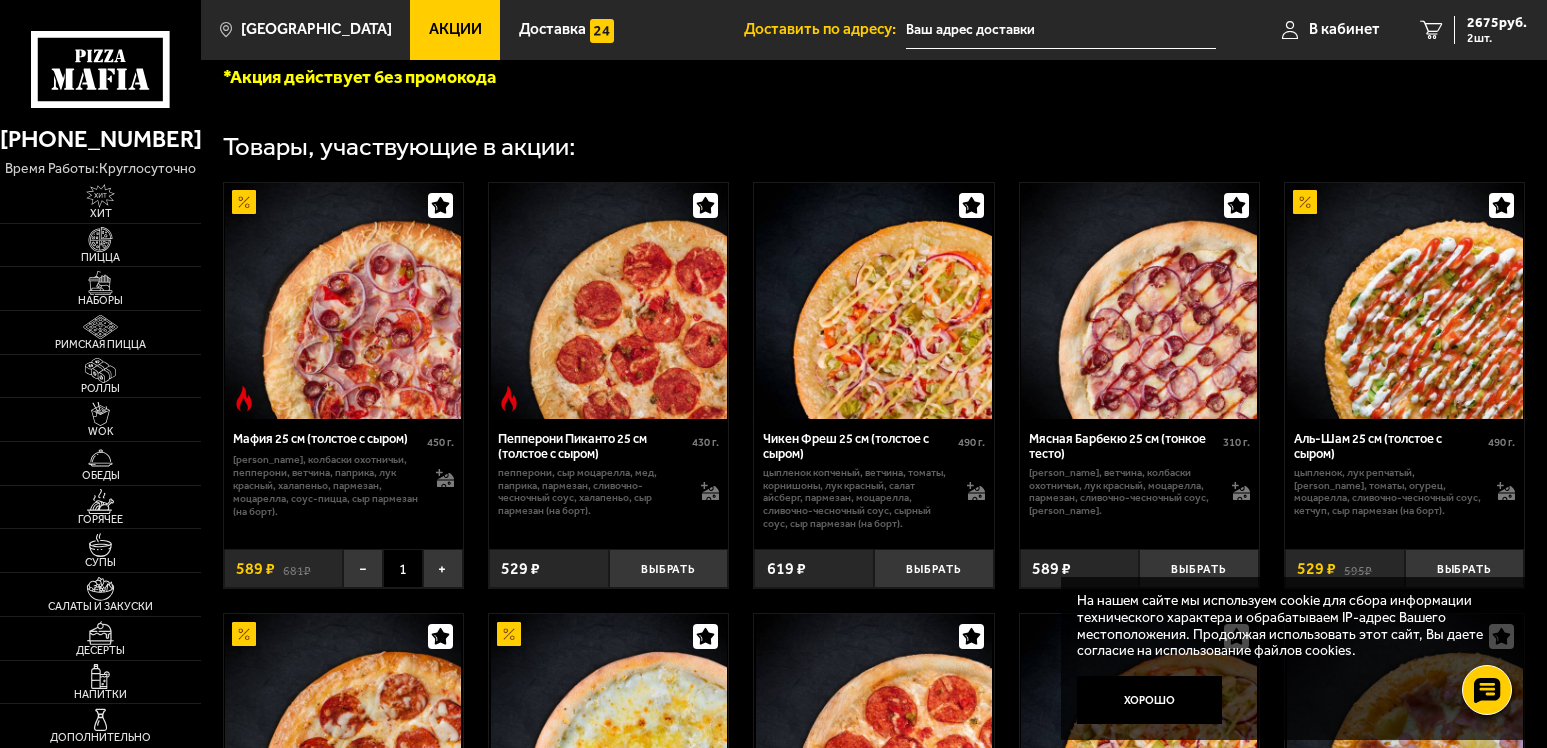 click at bounding box center (873, 301) 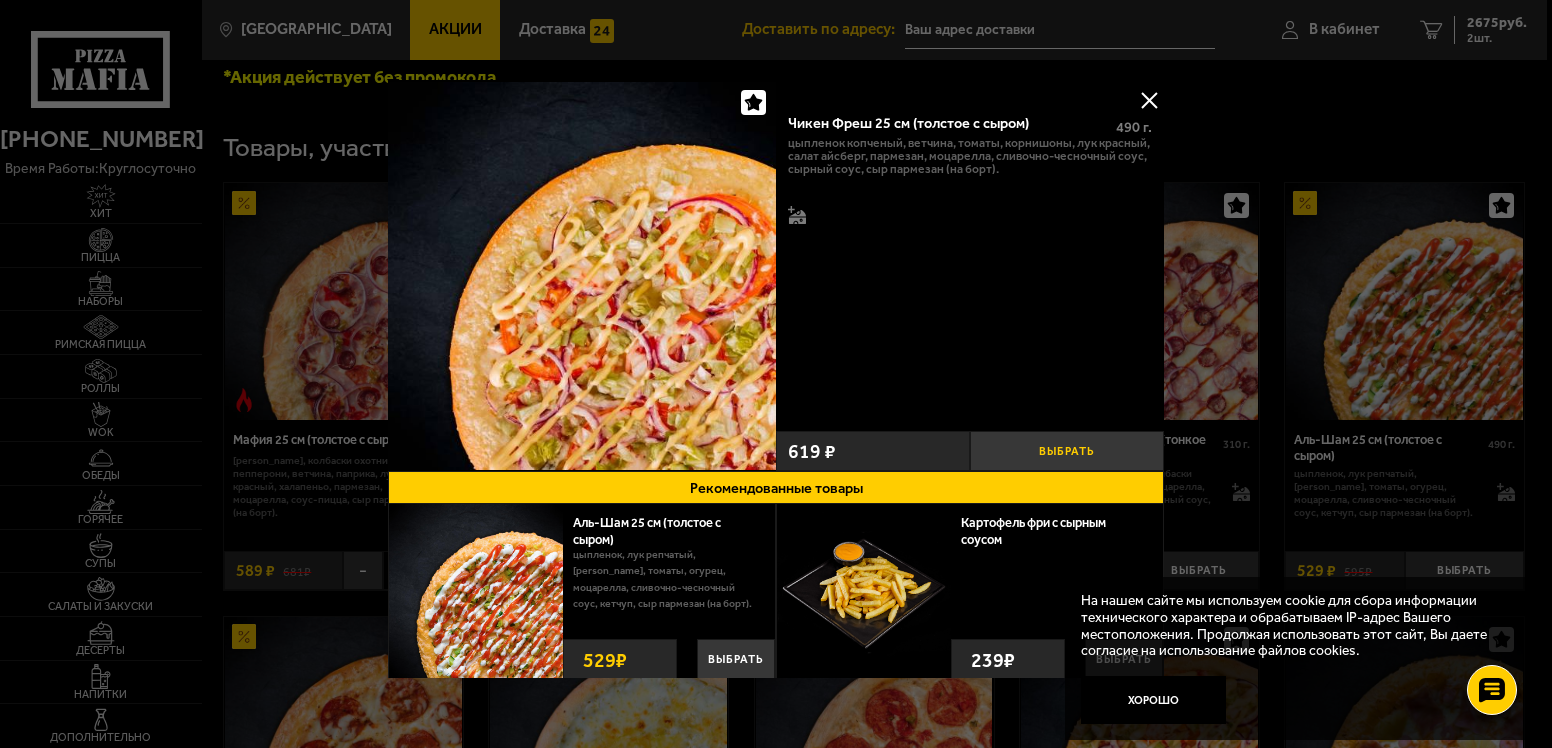 click on "Выбрать" at bounding box center (1067, 451) 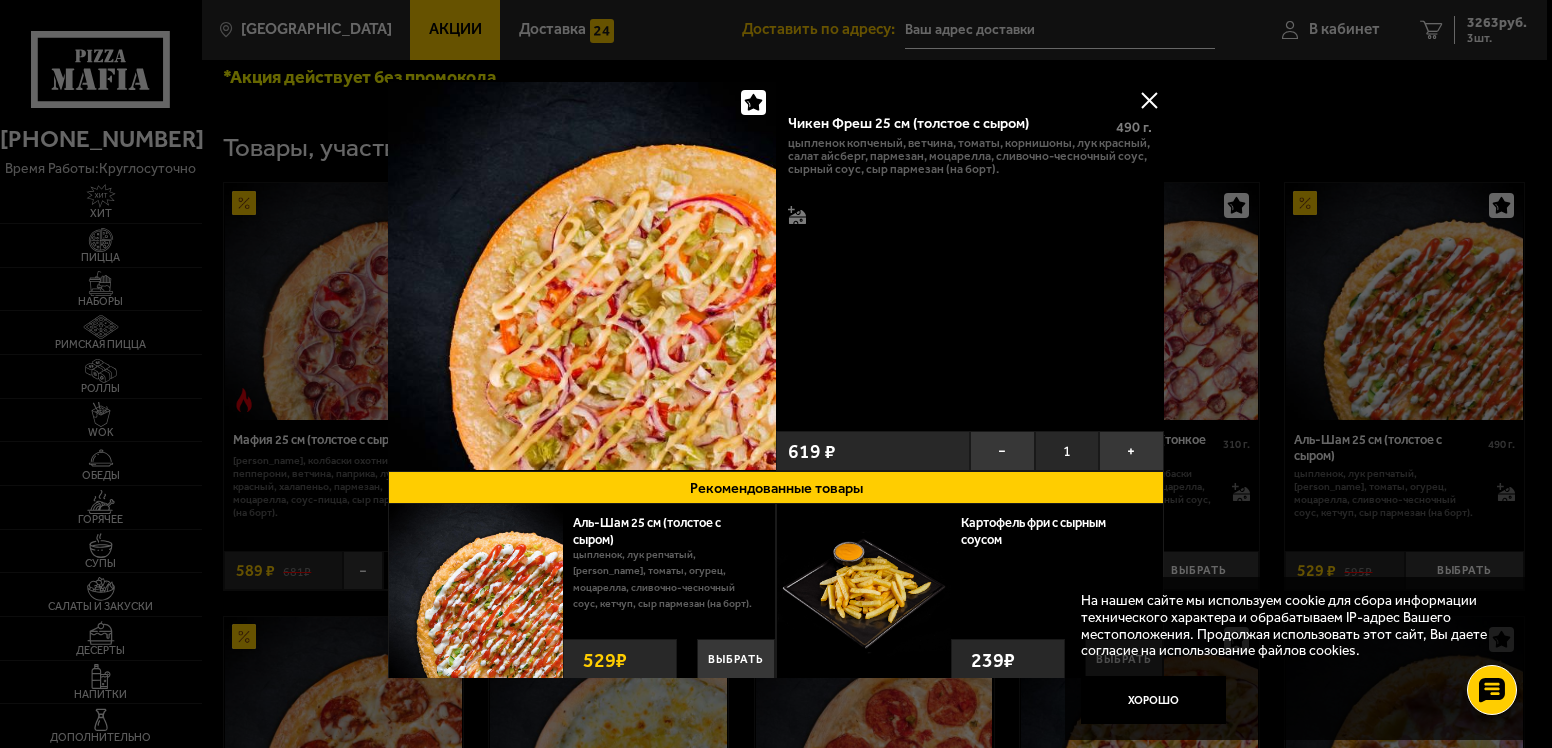 click at bounding box center (1149, 100) 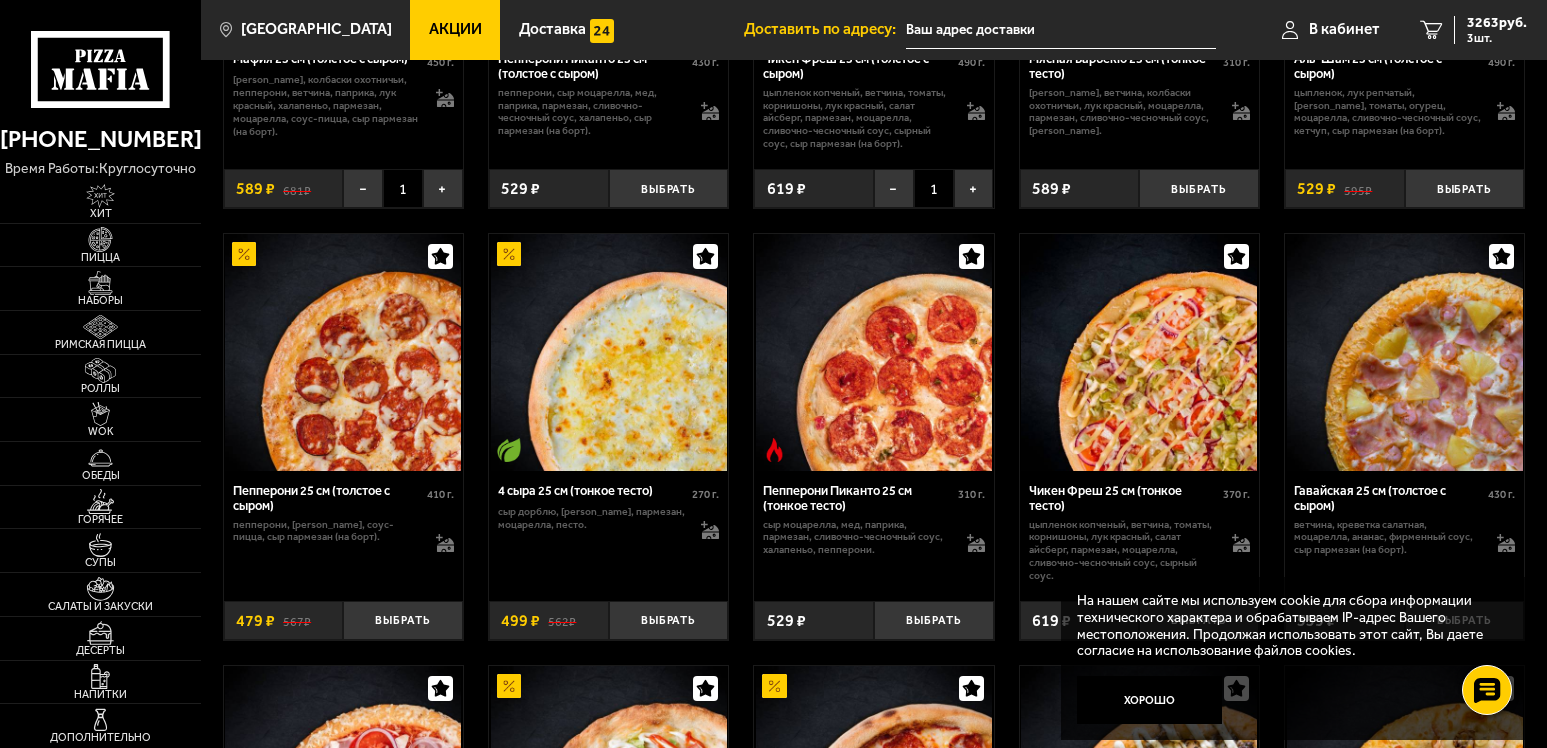 scroll, scrollTop: 1000, scrollLeft: 0, axis: vertical 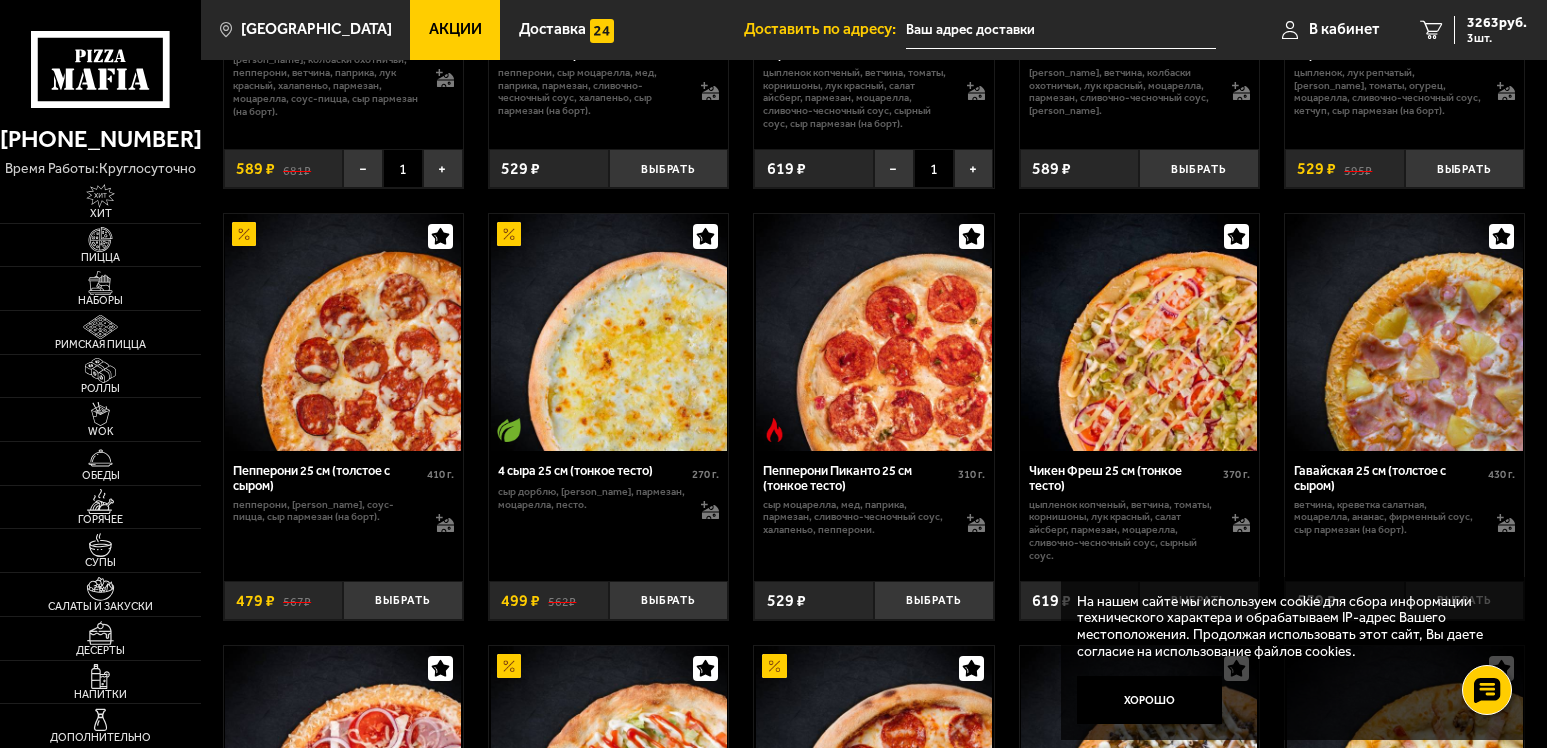 click at bounding box center (608, 332) 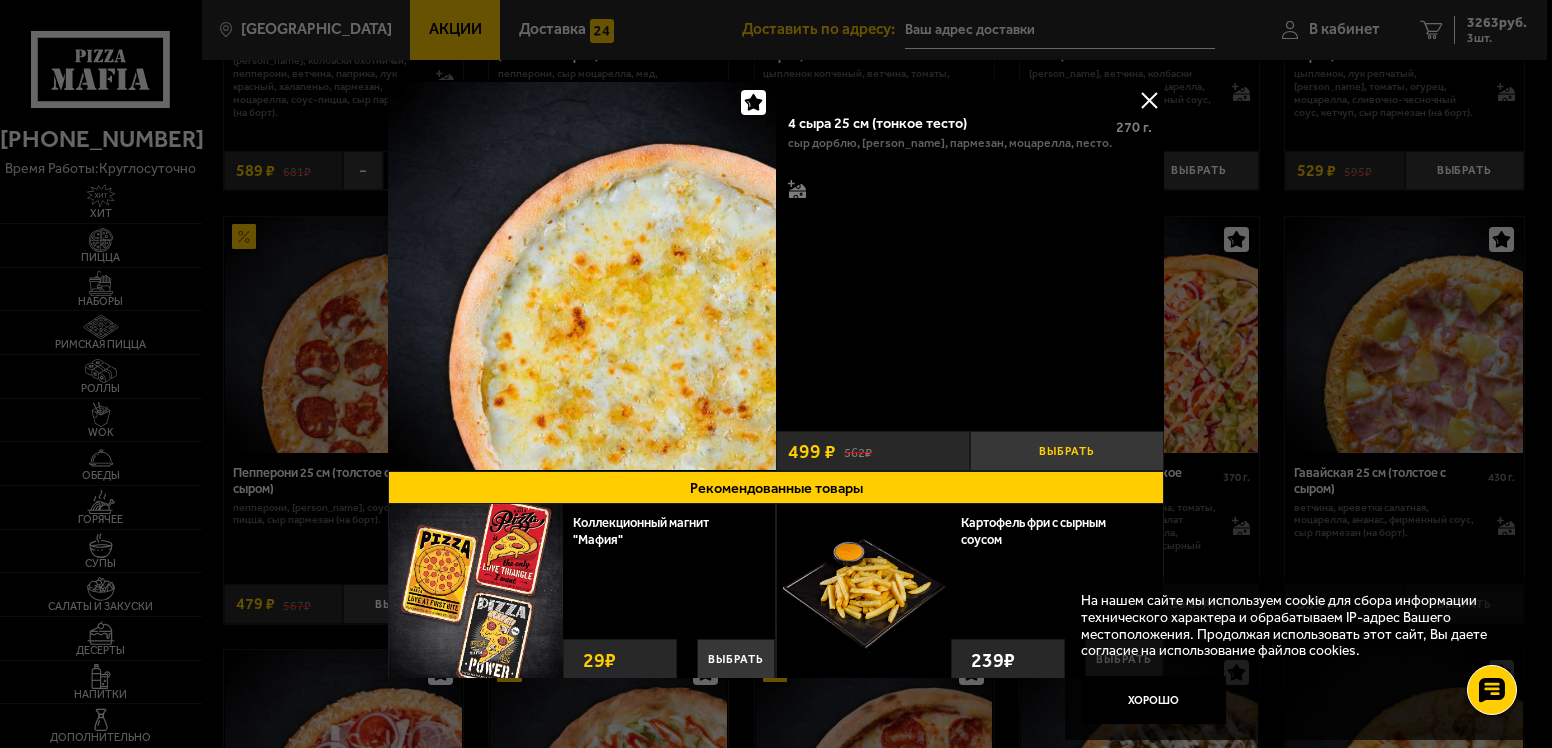 click on "Выбрать" at bounding box center [1067, 451] 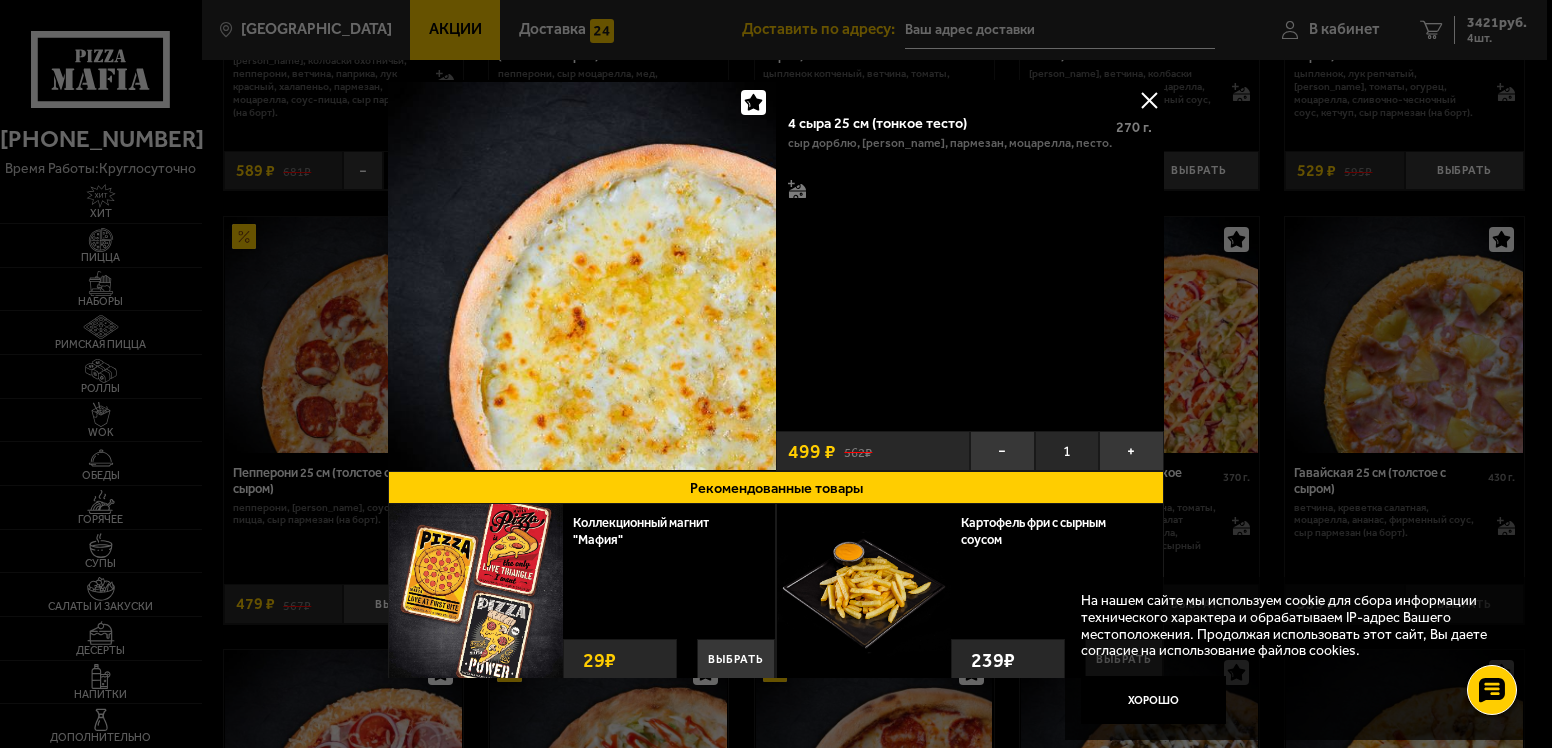 click at bounding box center (1149, 100) 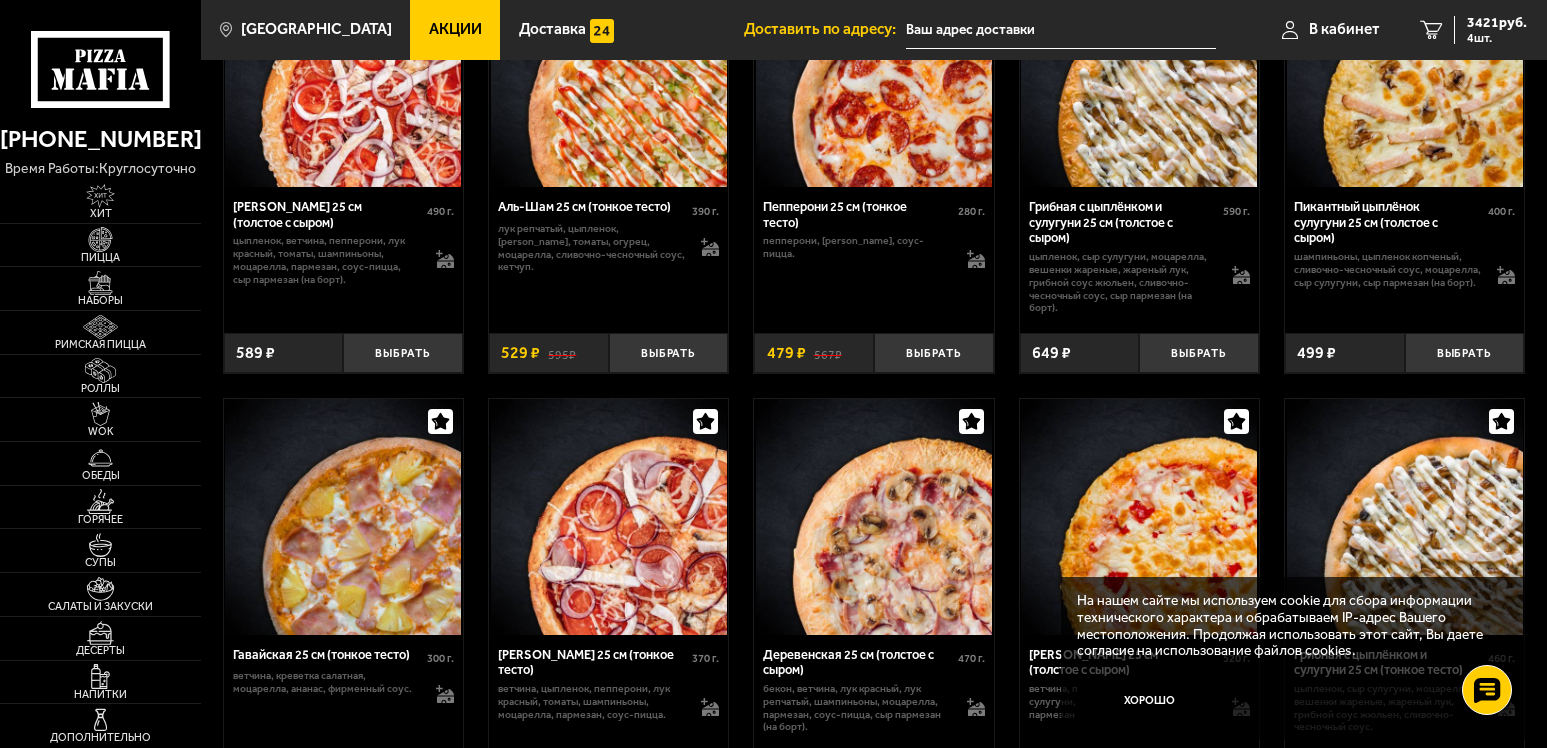 scroll, scrollTop: 1700, scrollLeft: 0, axis: vertical 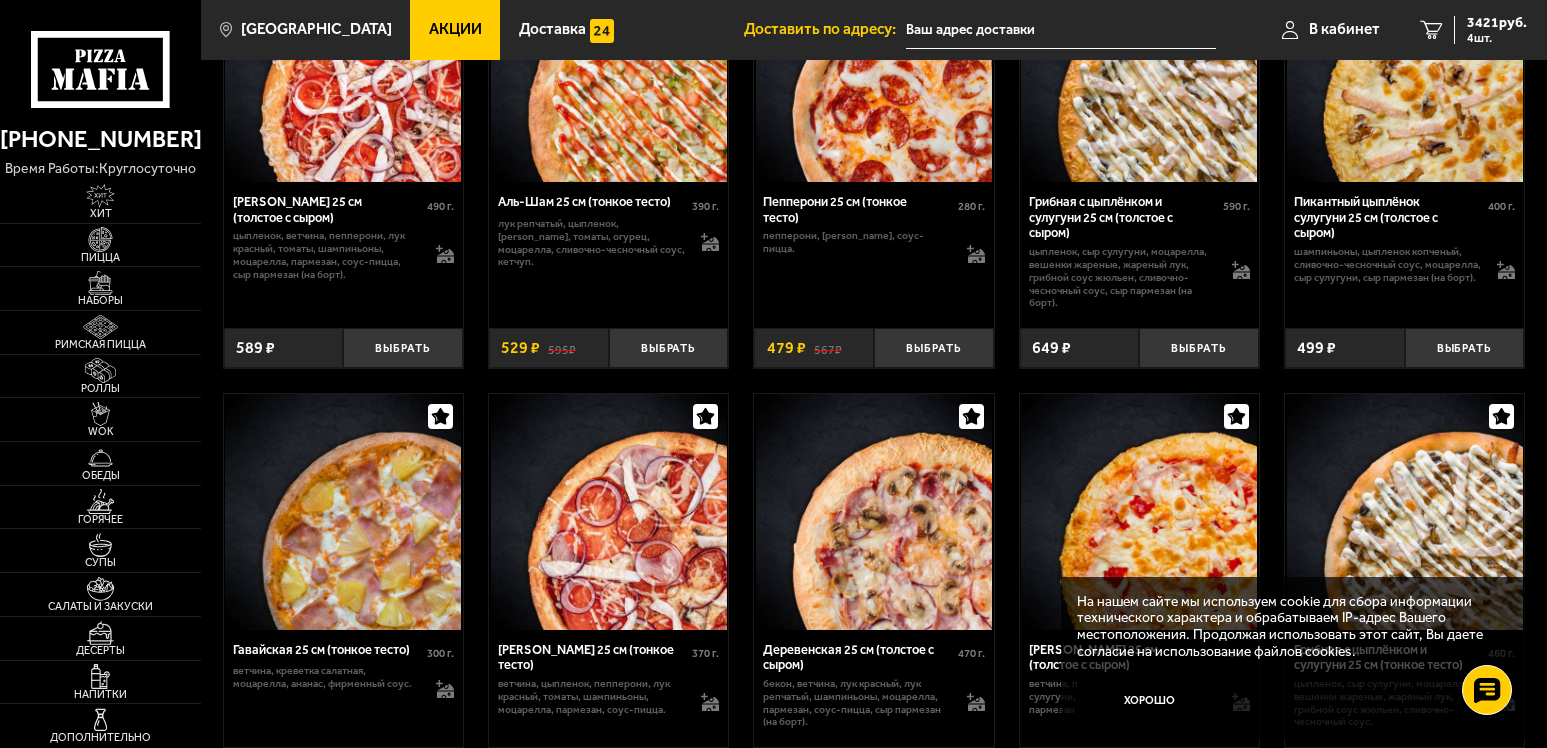 click at bounding box center (343, 512) 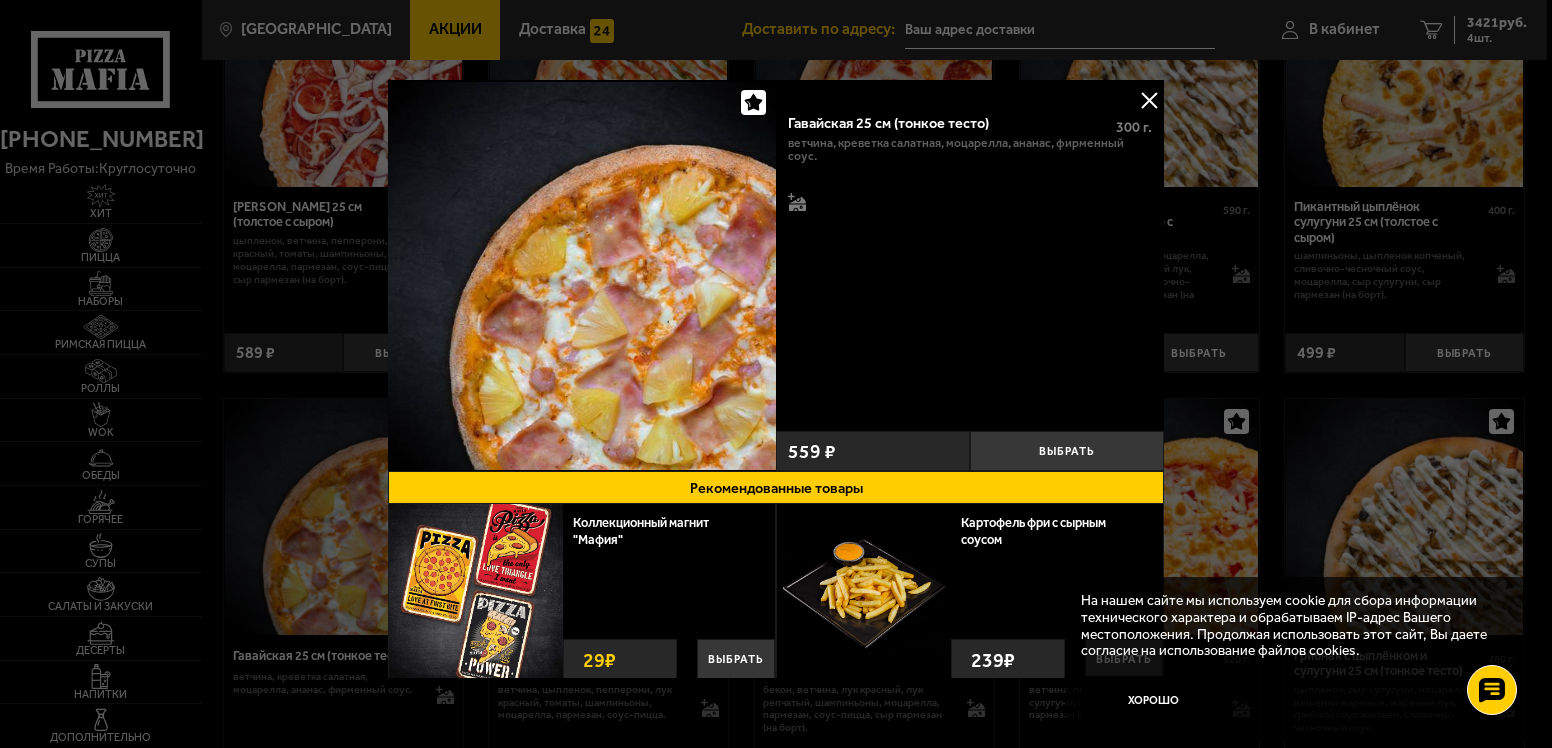 click on "Рекомендованные товары" at bounding box center [776, 487] 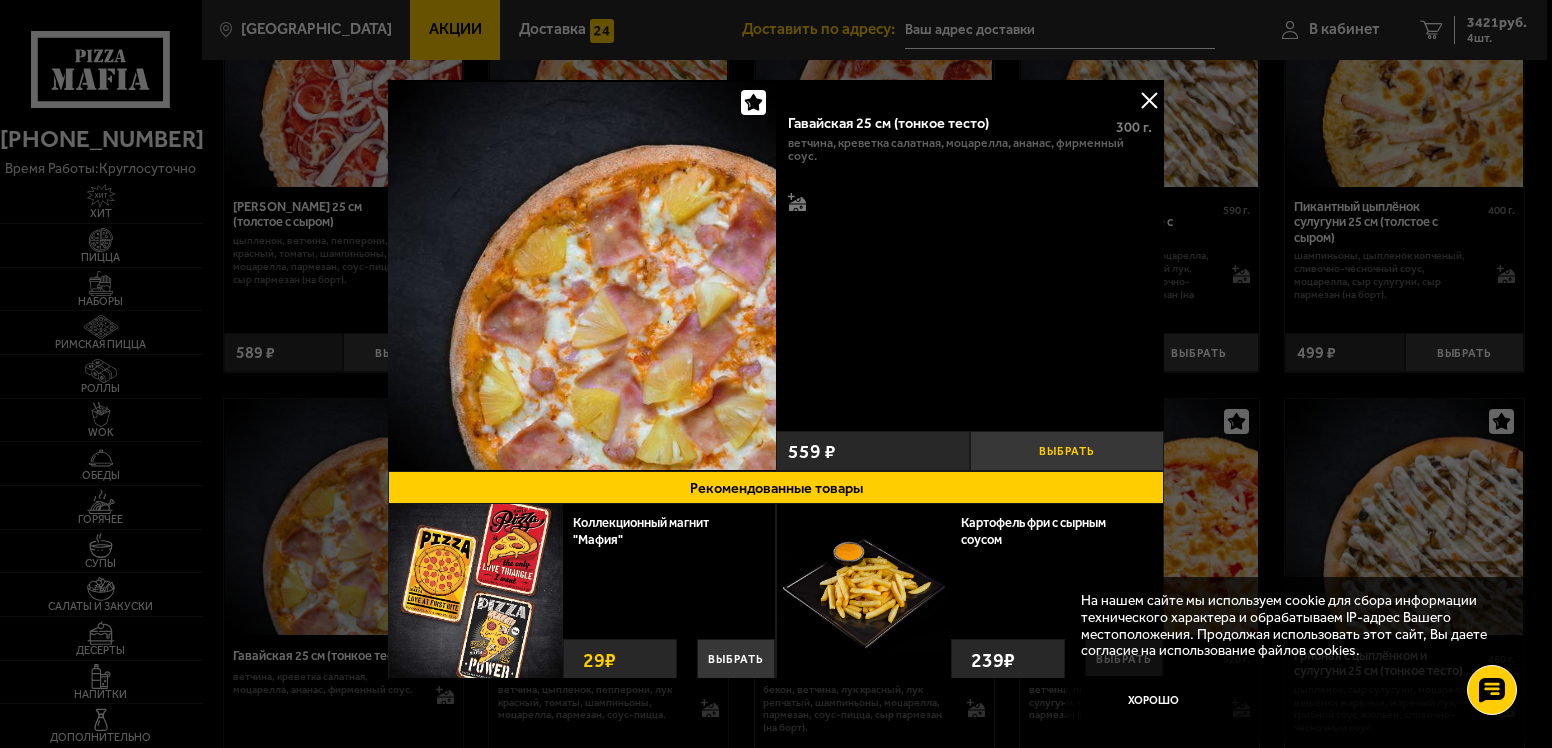click on "Выбрать" at bounding box center [1067, 451] 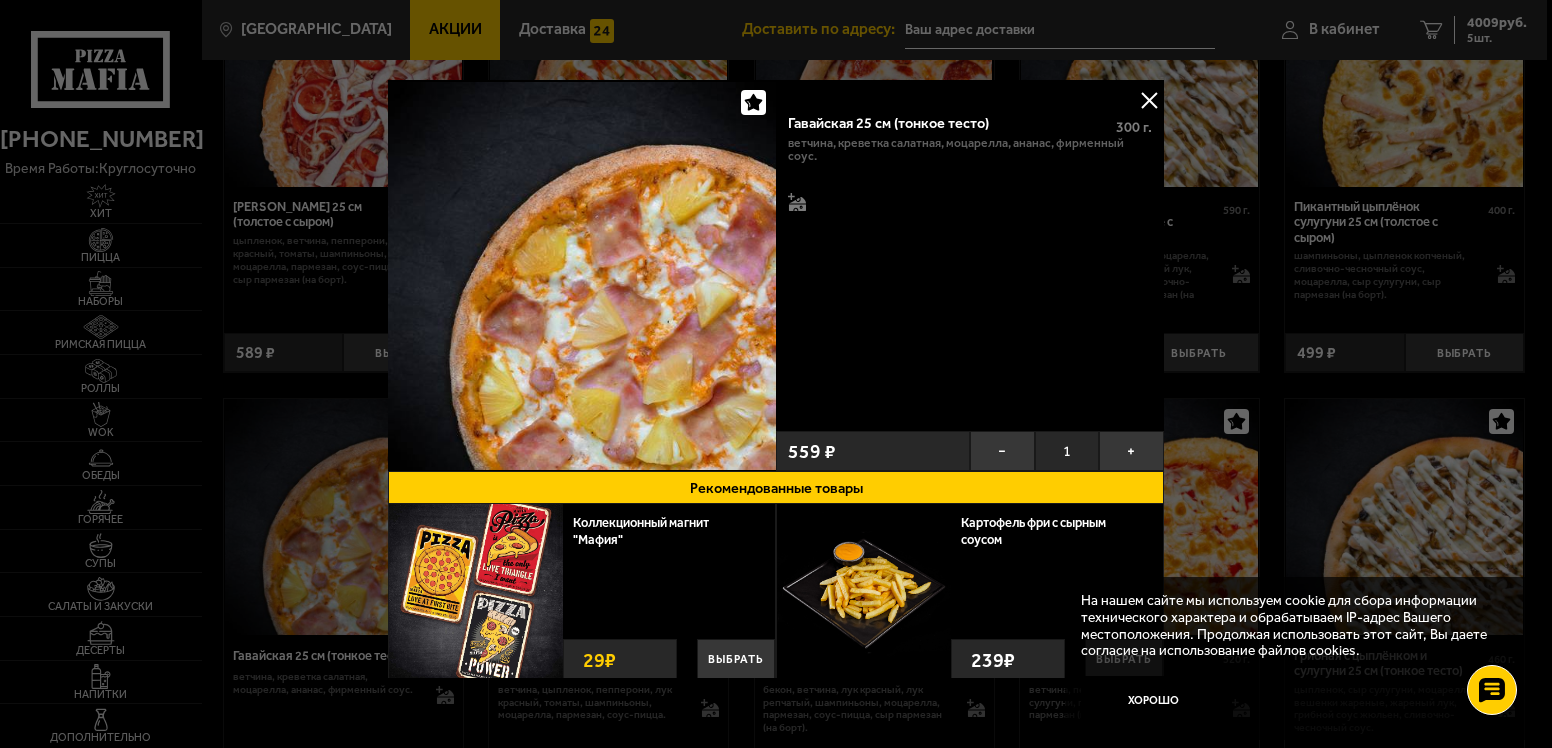 drag, startPoint x: 1141, startPoint y: 94, endPoint x: 1156, endPoint y: 95, distance: 15.033297 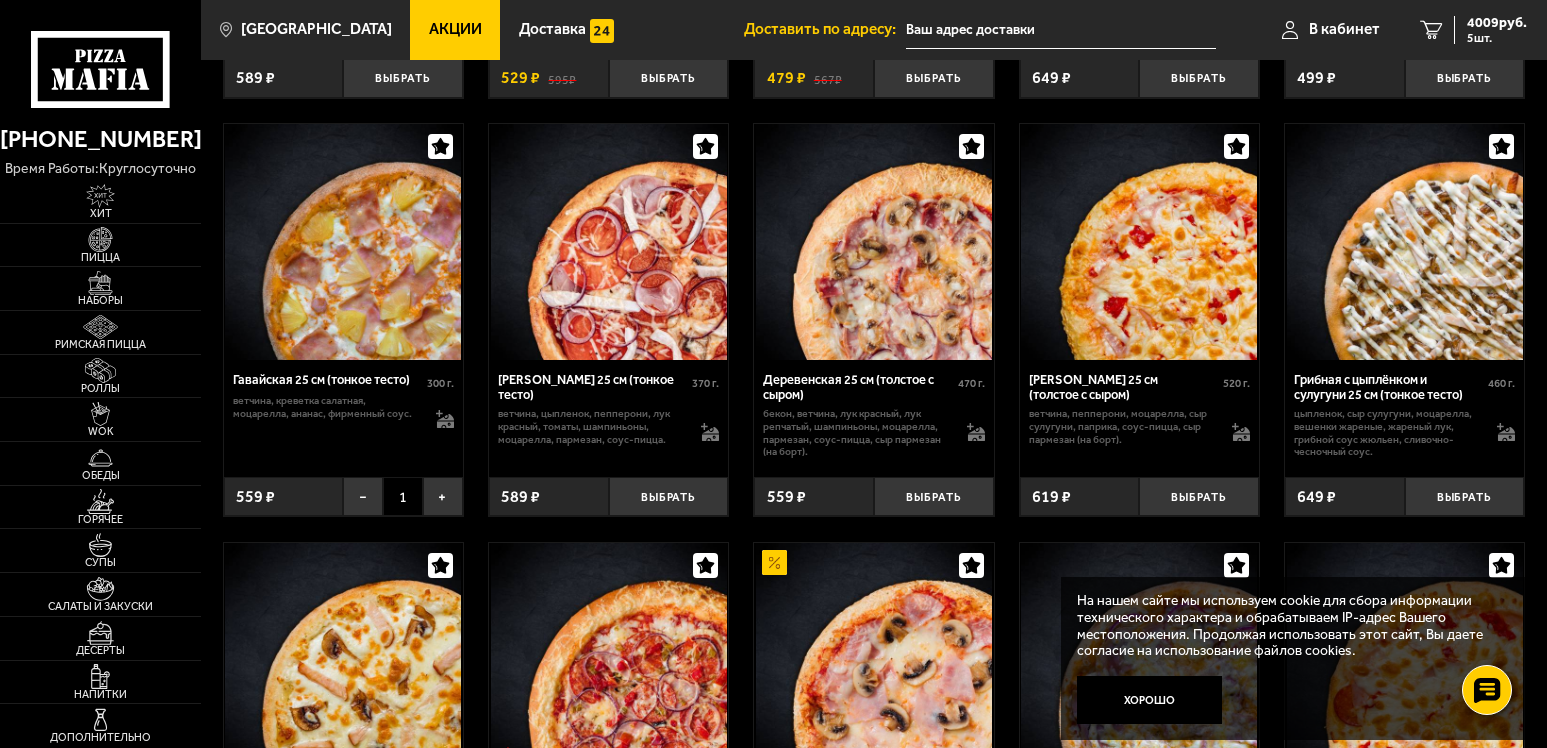 scroll, scrollTop: 2000, scrollLeft: 0, axis: vertical 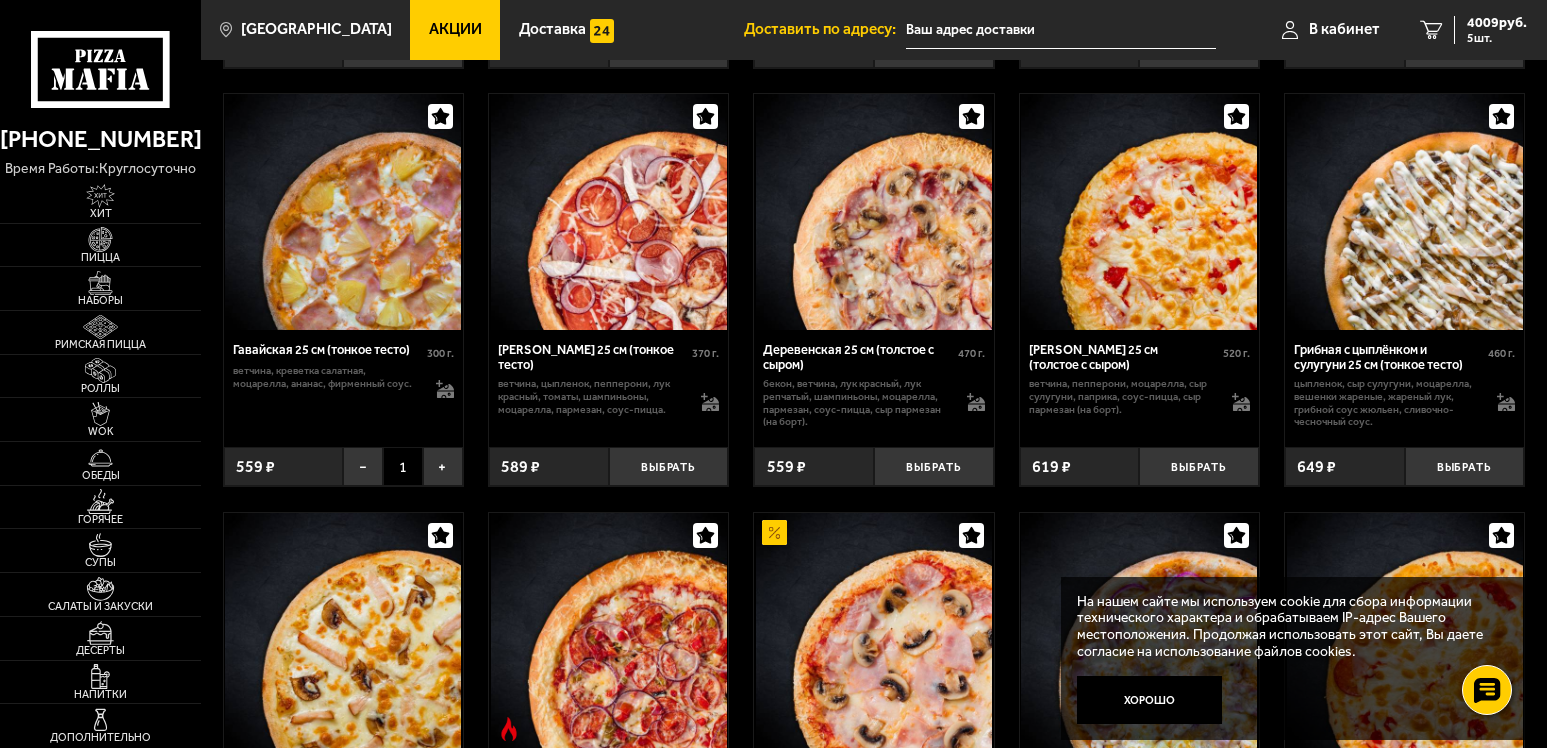 click at bounding box center [343, 212] 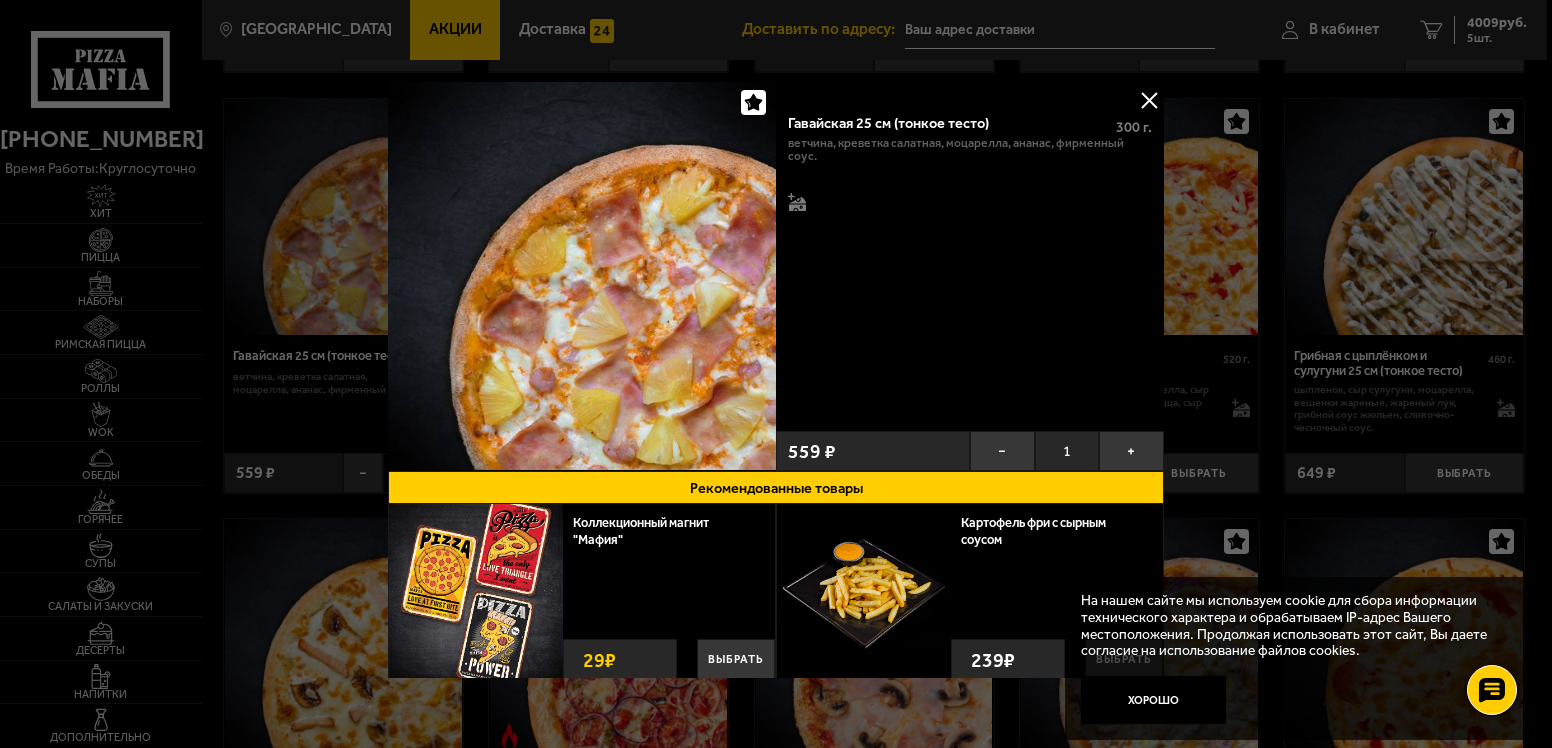 click at bounding box center [1149, 100] 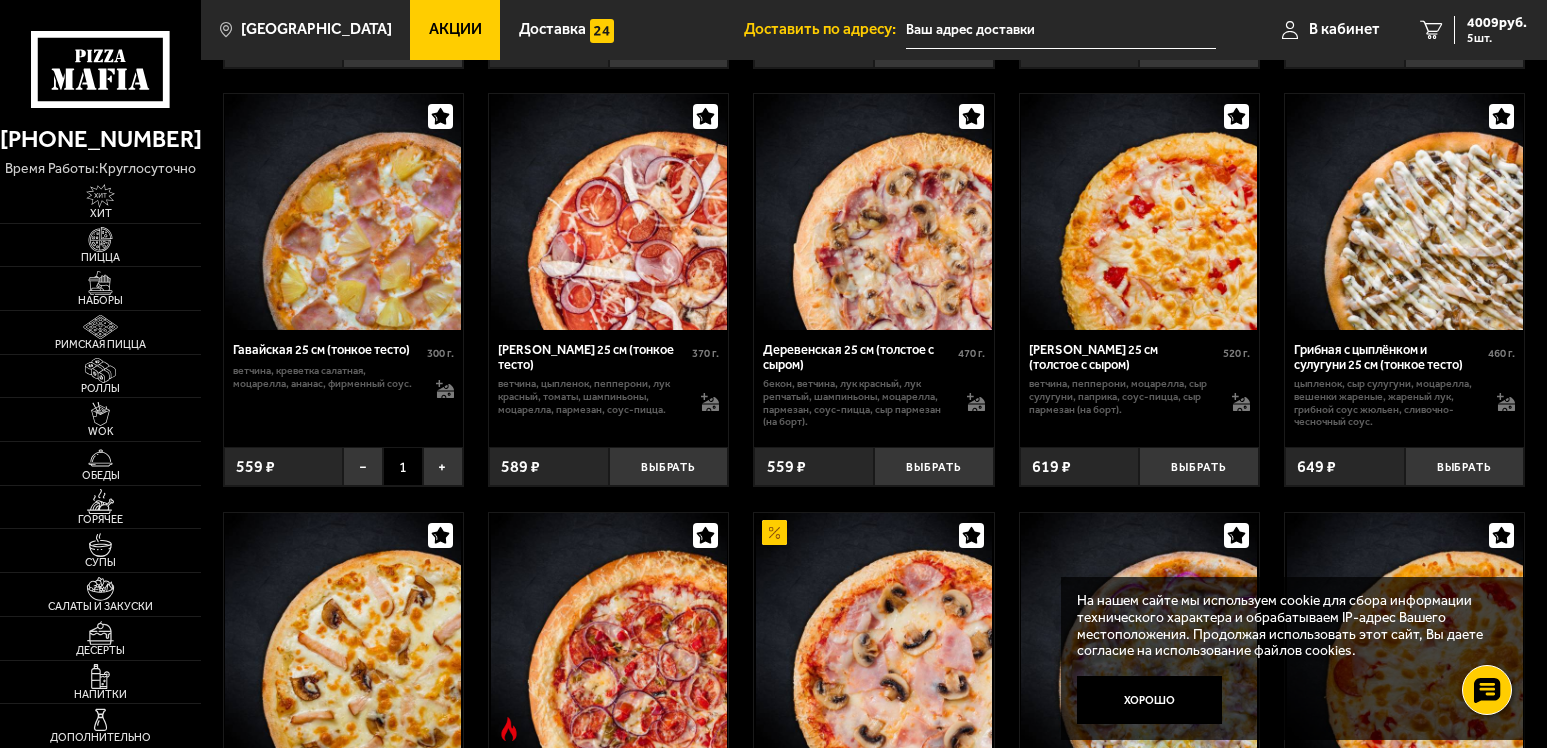 click at bounding box center (1139, 212) 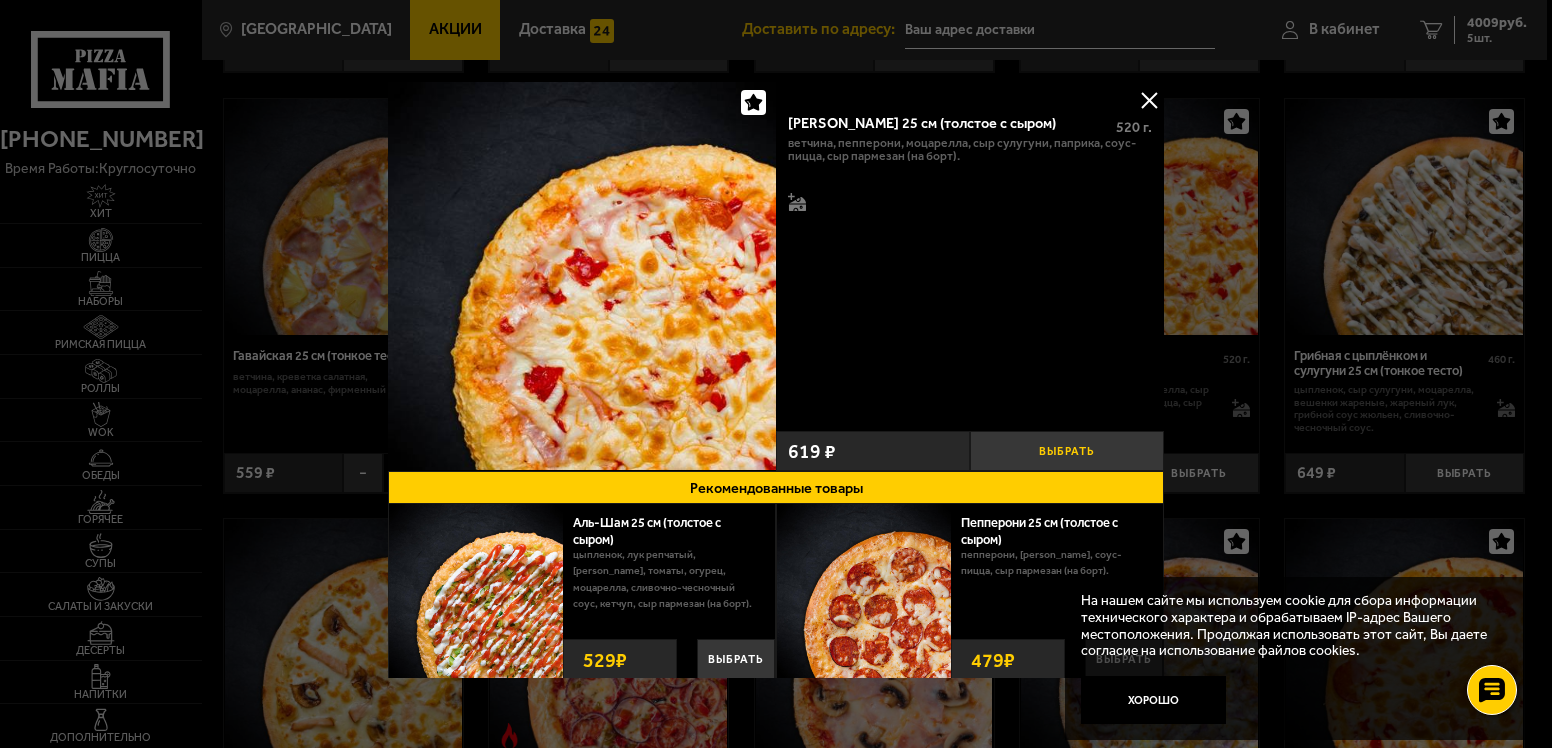 click on "Выбрать" at bounding box center (1067, 451) 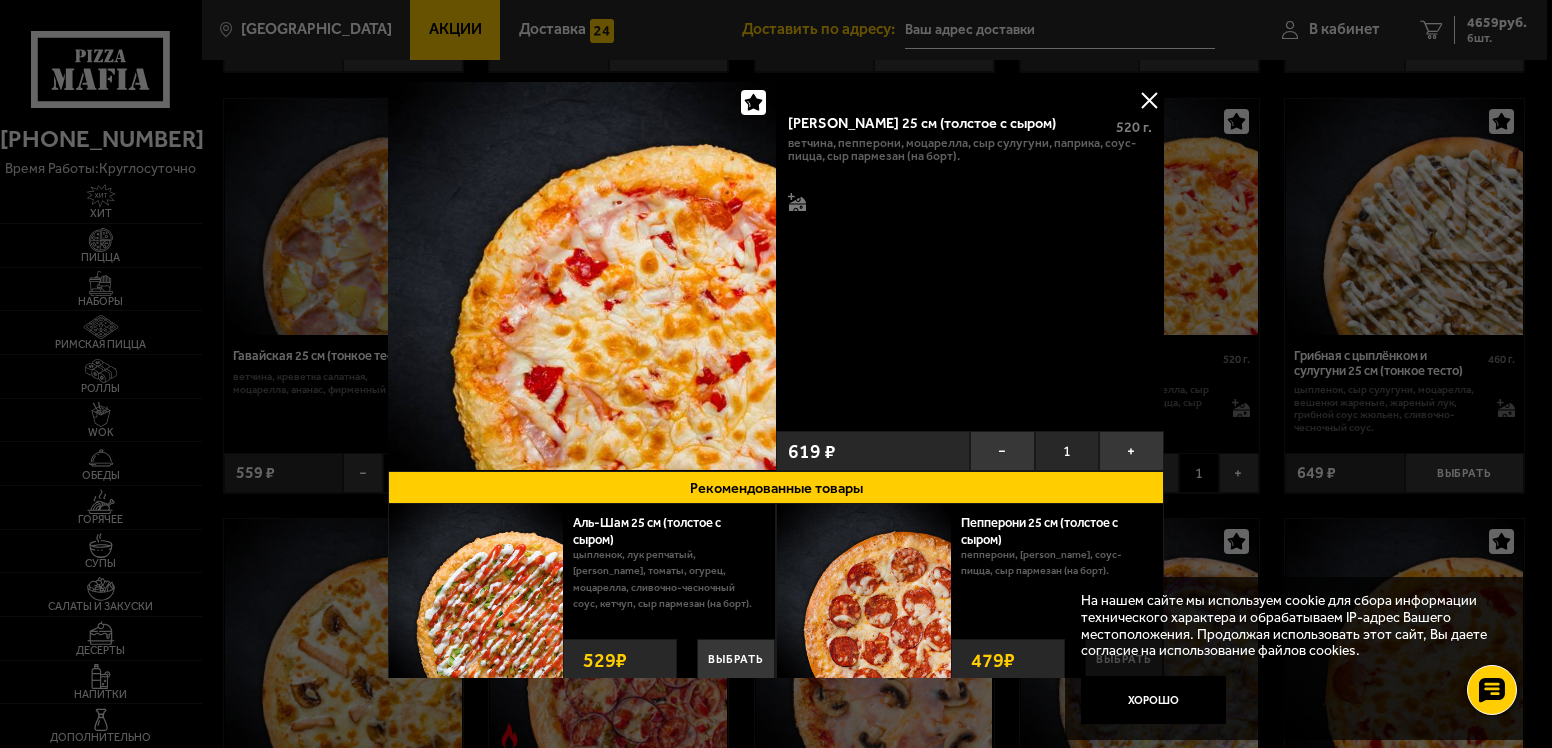 click at bounding box center (1149, 100) 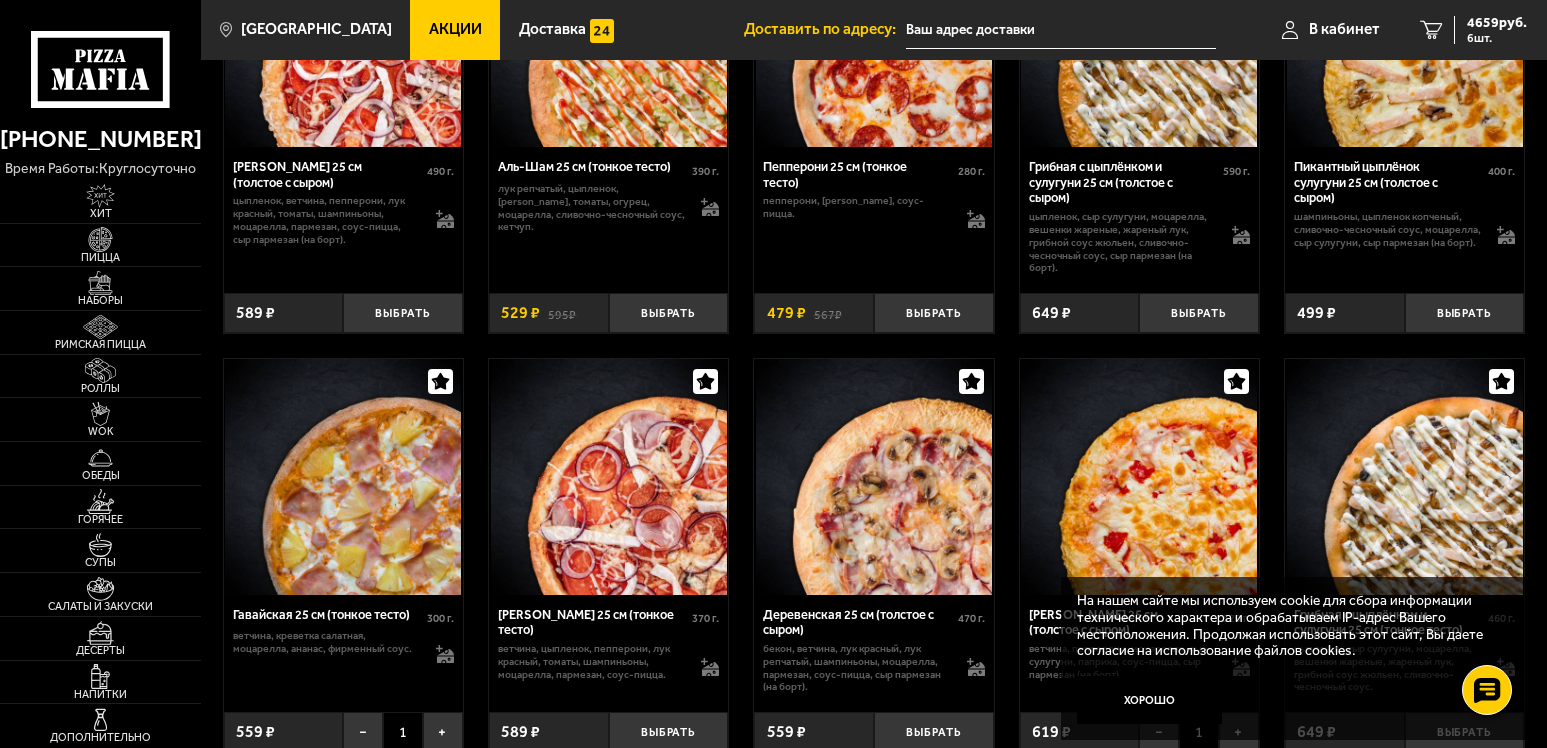 scroll, scrollTop: 2400, scrollLeft: 0, axis: vertical 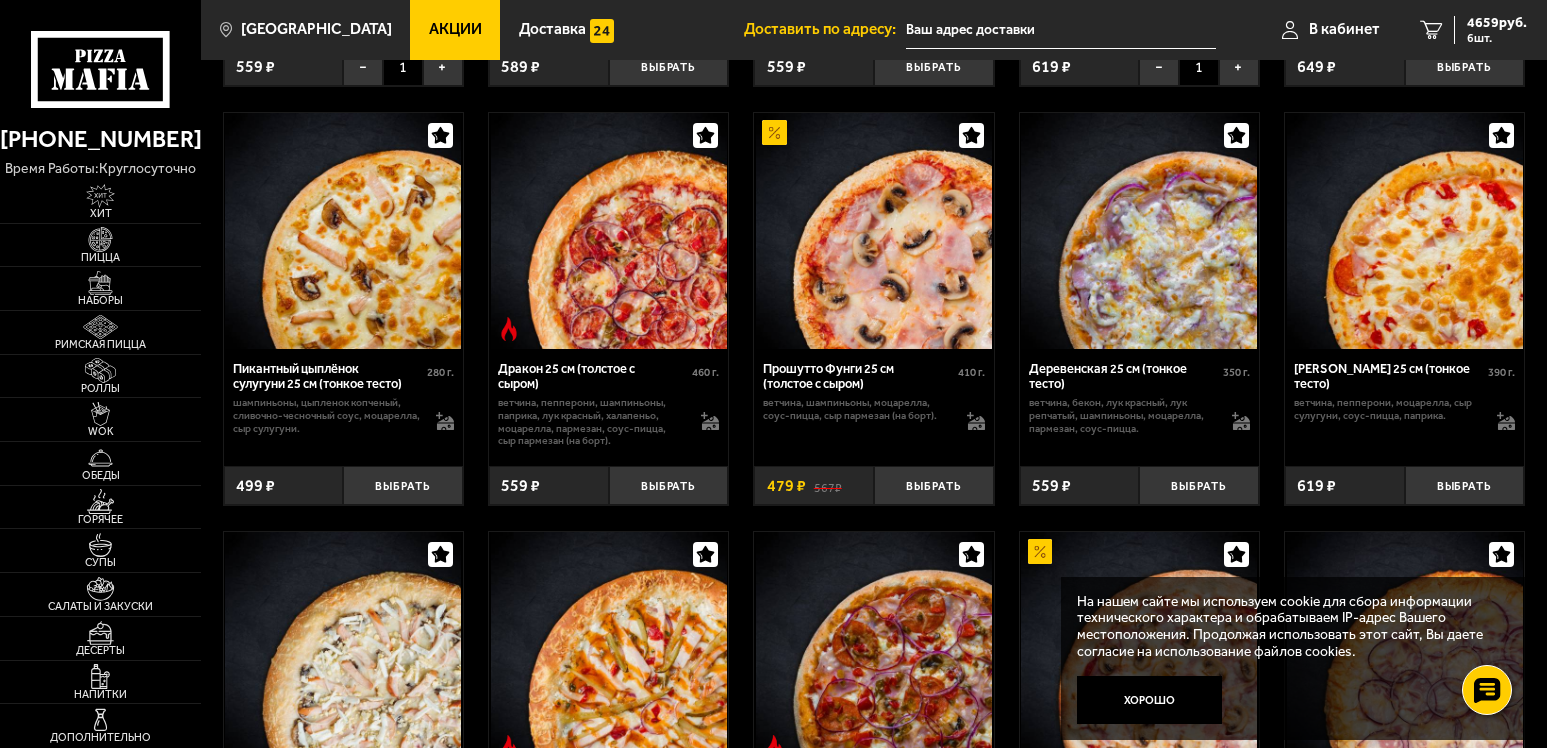 click at bounding box center (343, 231) 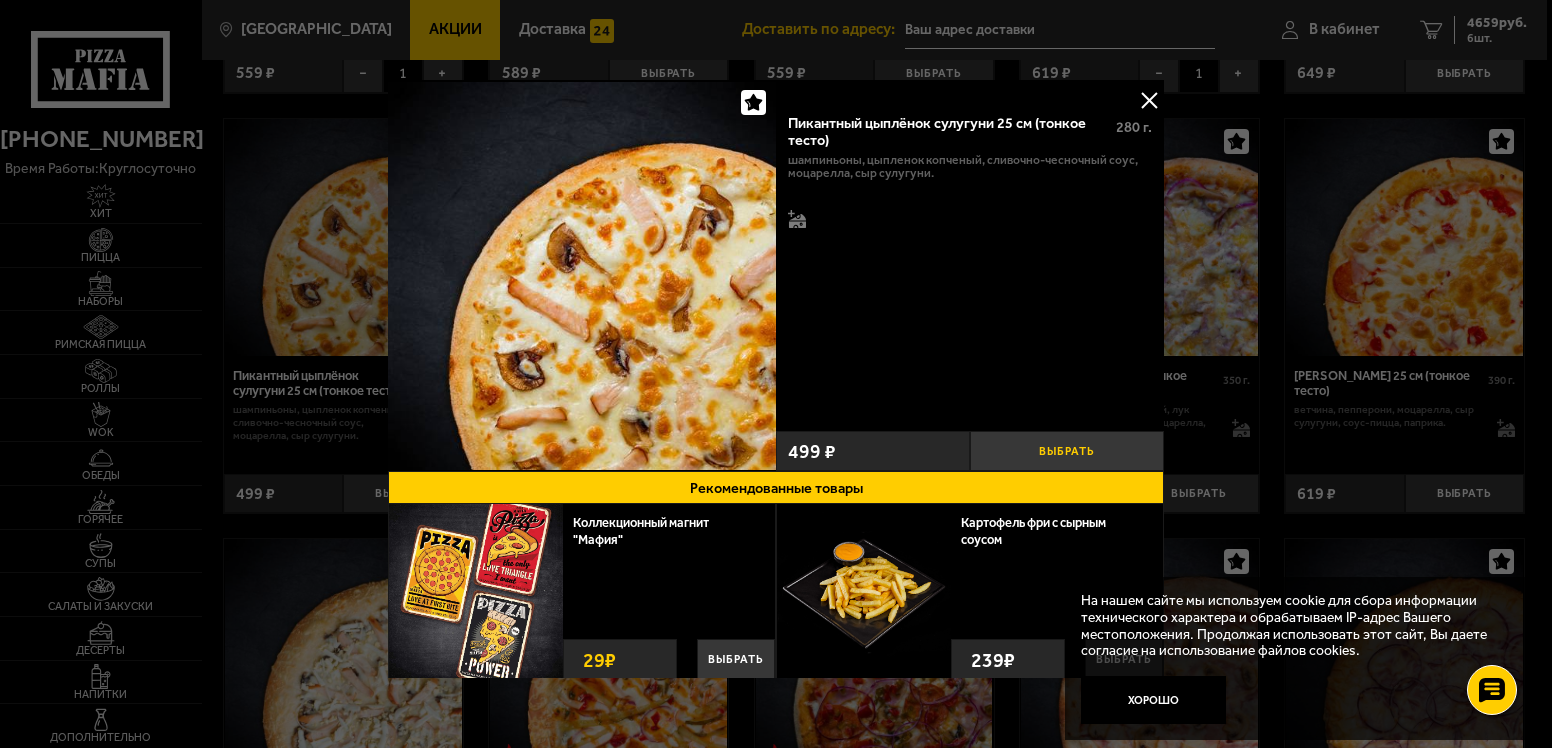 click on "Выбрать" at bounding box center (1067, 451) 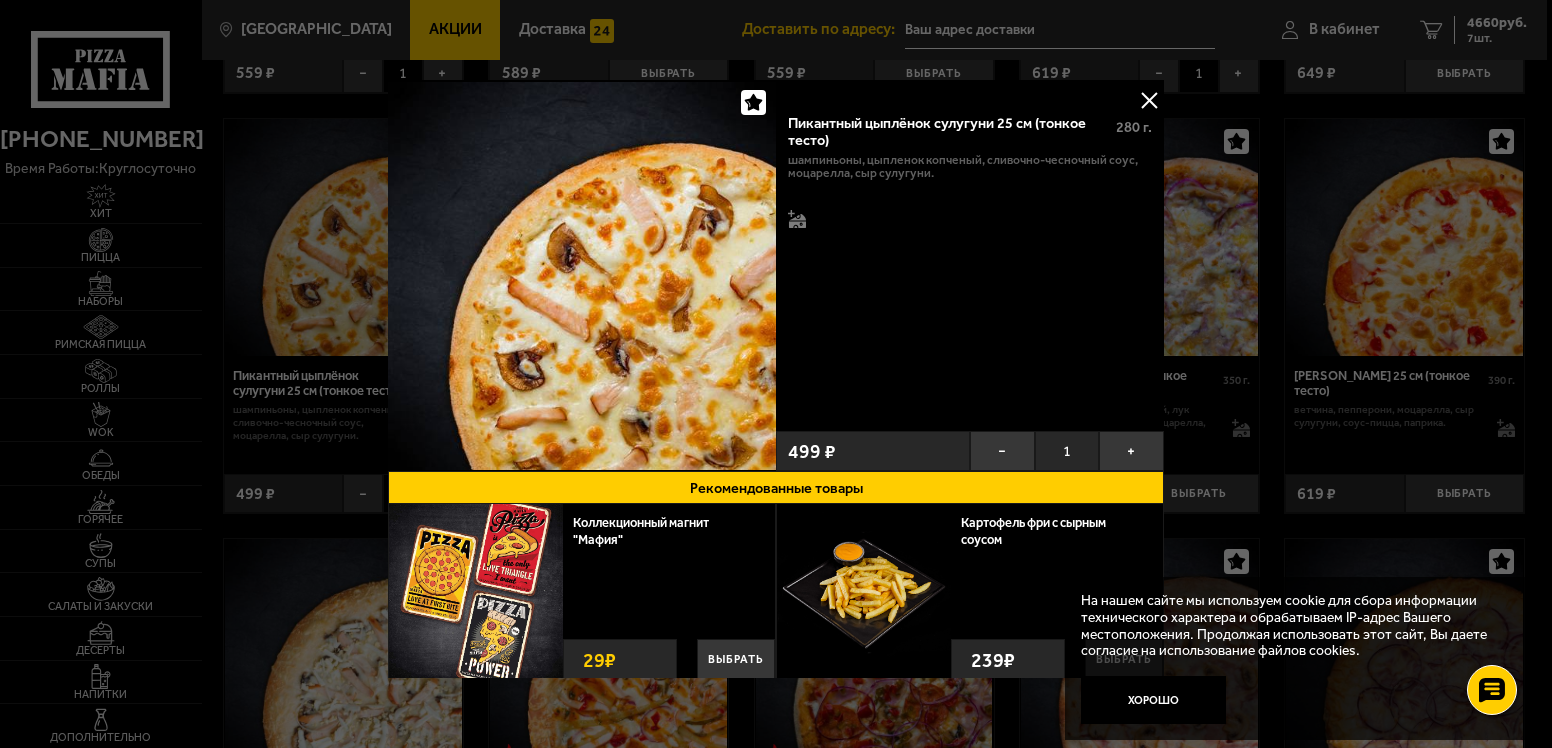 click at bounding box center (1149, 100) 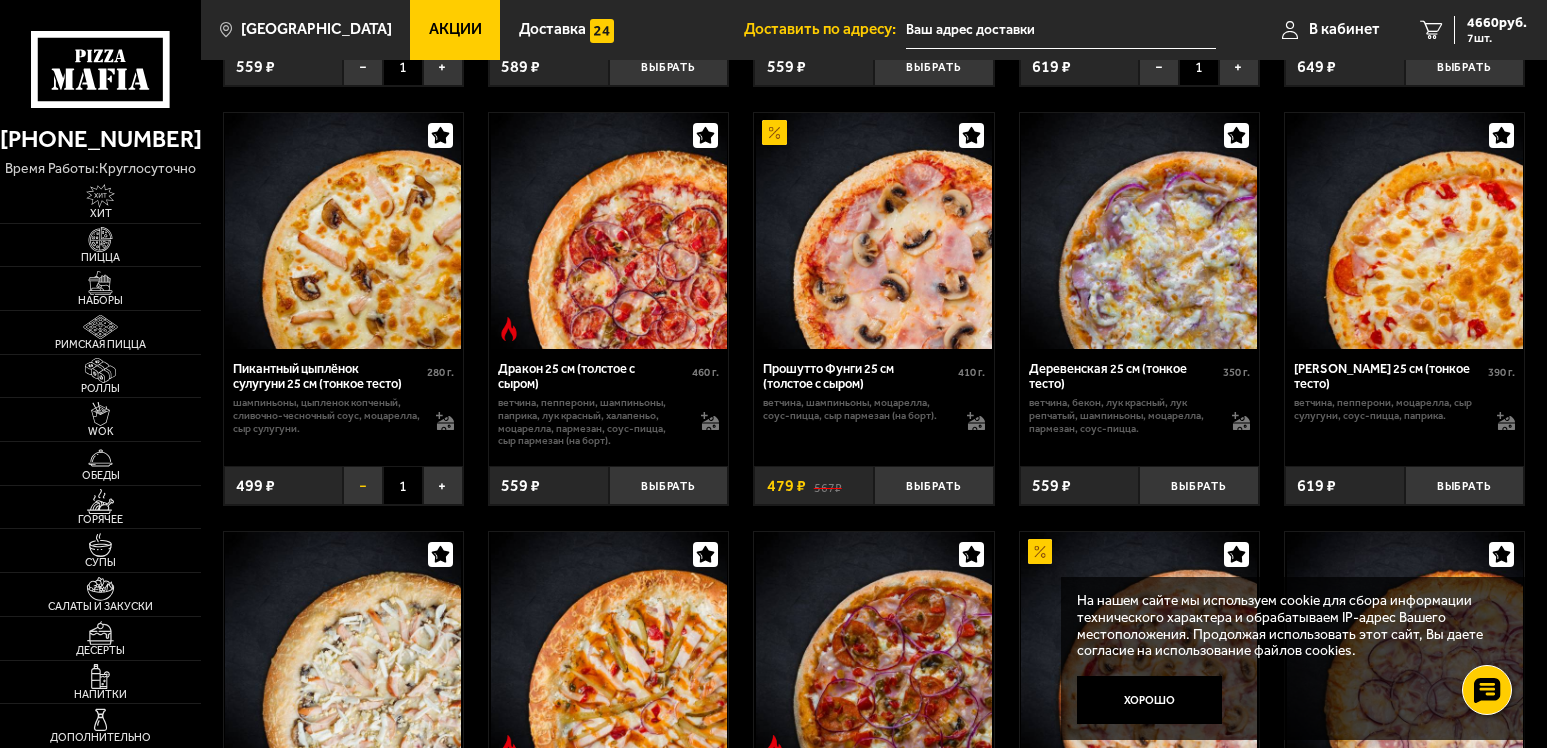 click on "−" at bounding box center (363, 485) 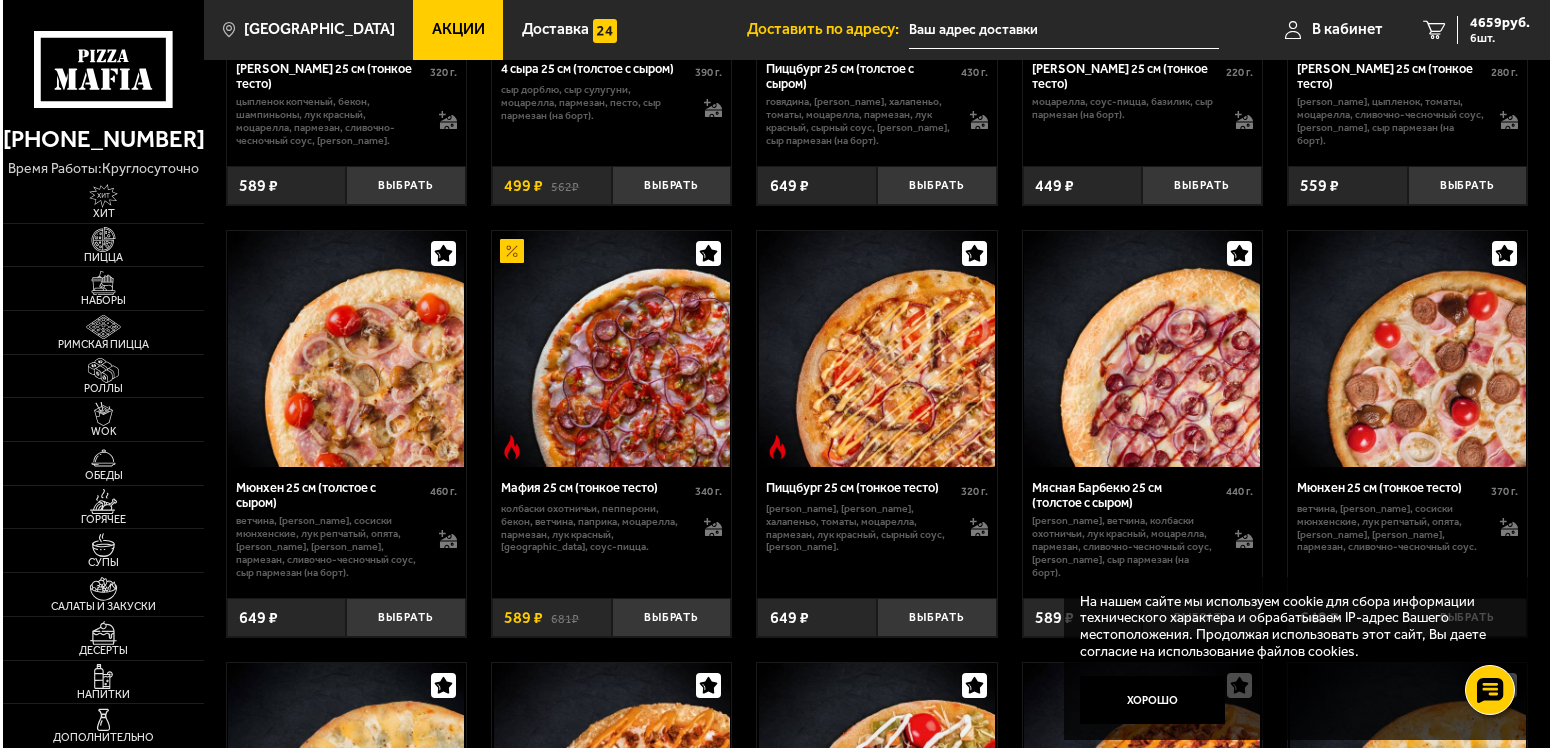 scroll, scrollTop: 4369, scrollLeft: 0, axis: vertical 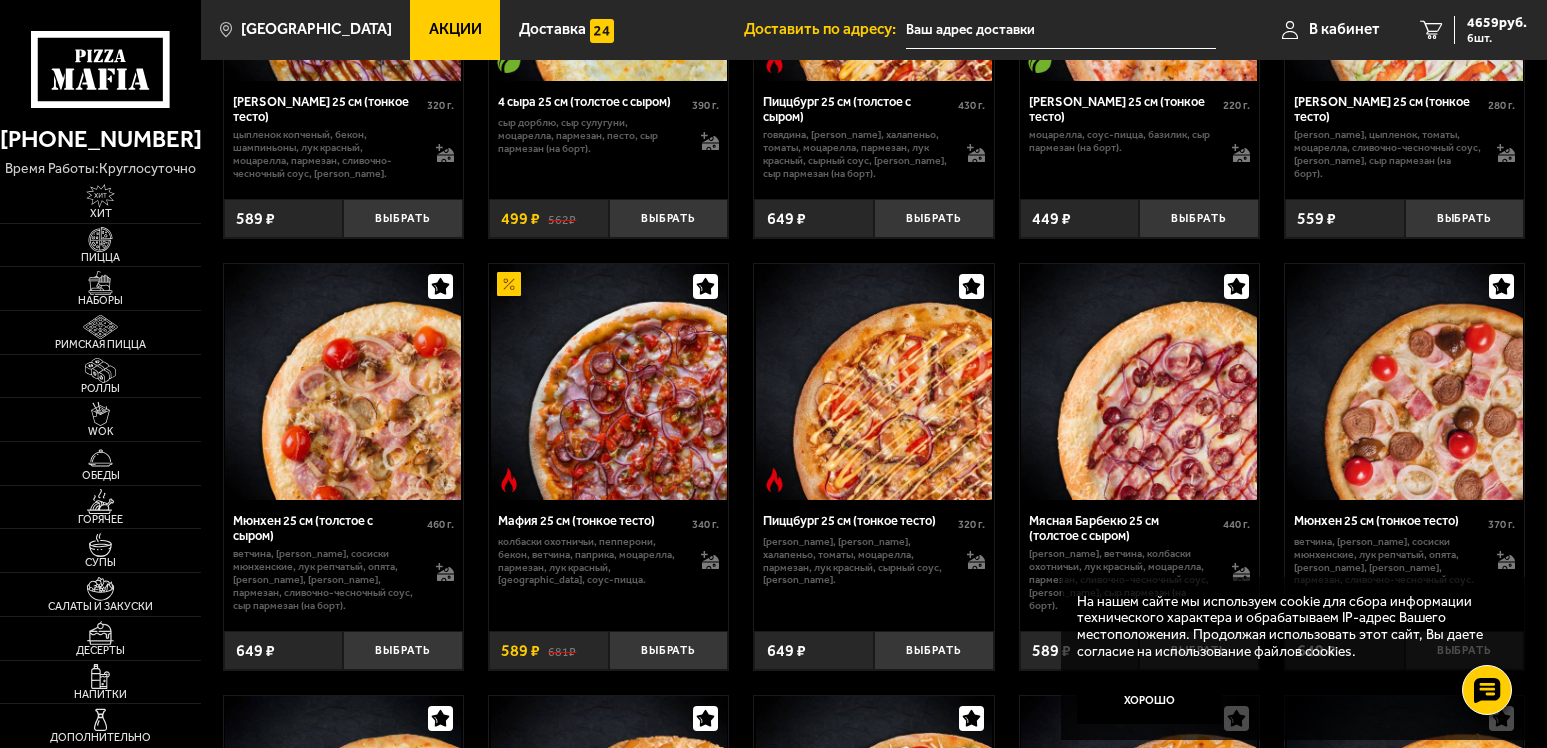 click at bounding box center (1060, 30) 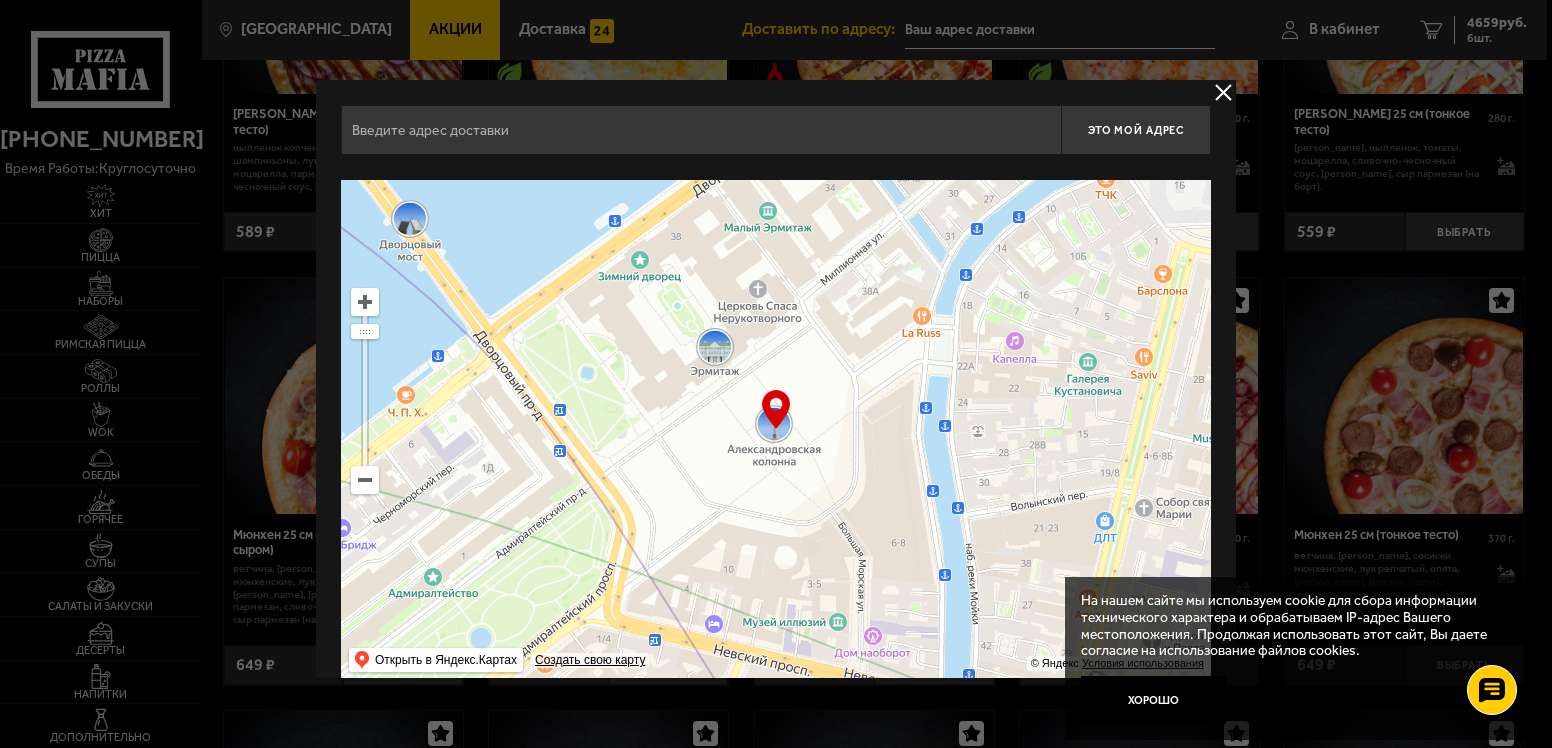 click at bounding box center [701, 130] 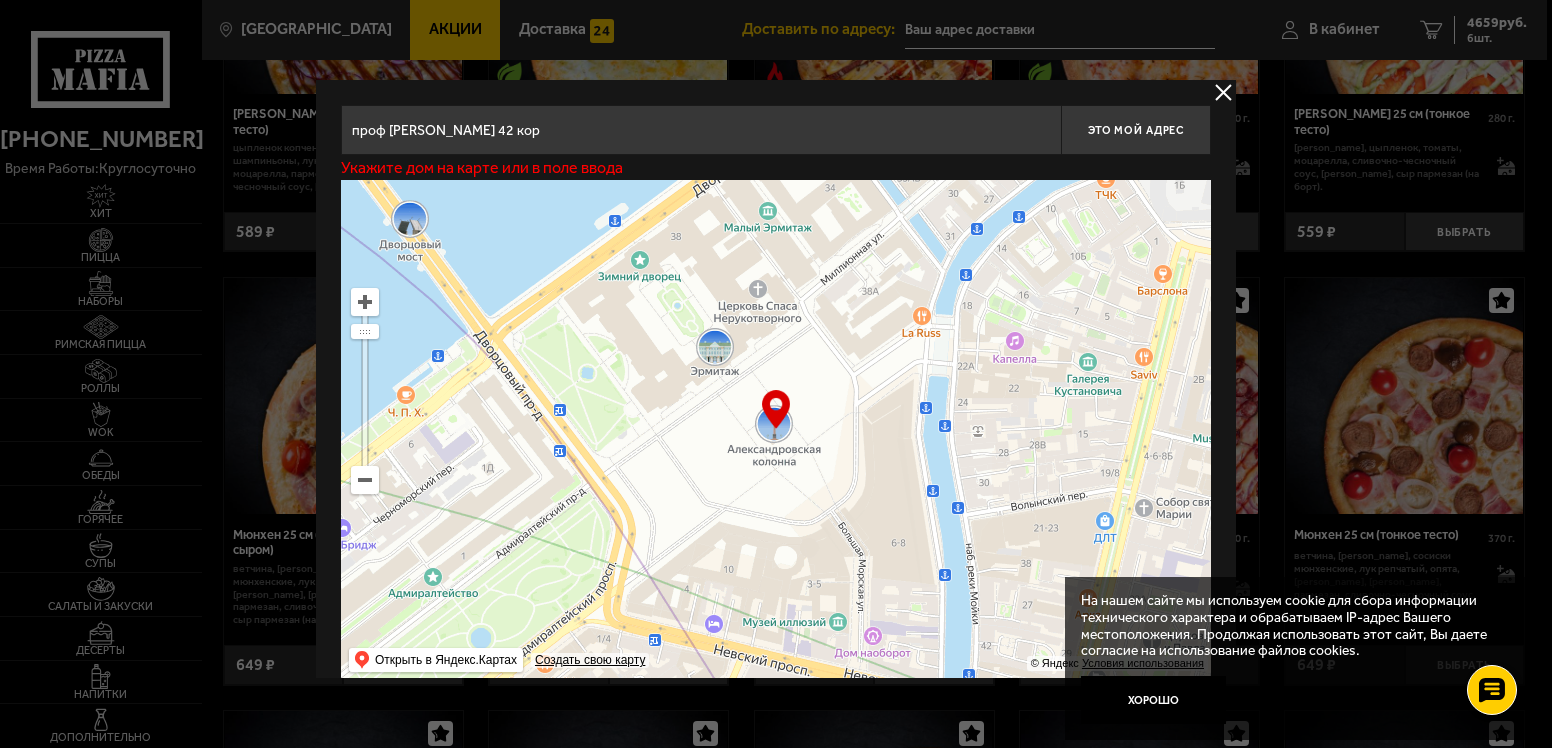 click on "проф [PERSON_NAME] 42 кор" at bounding box center (701, 130) 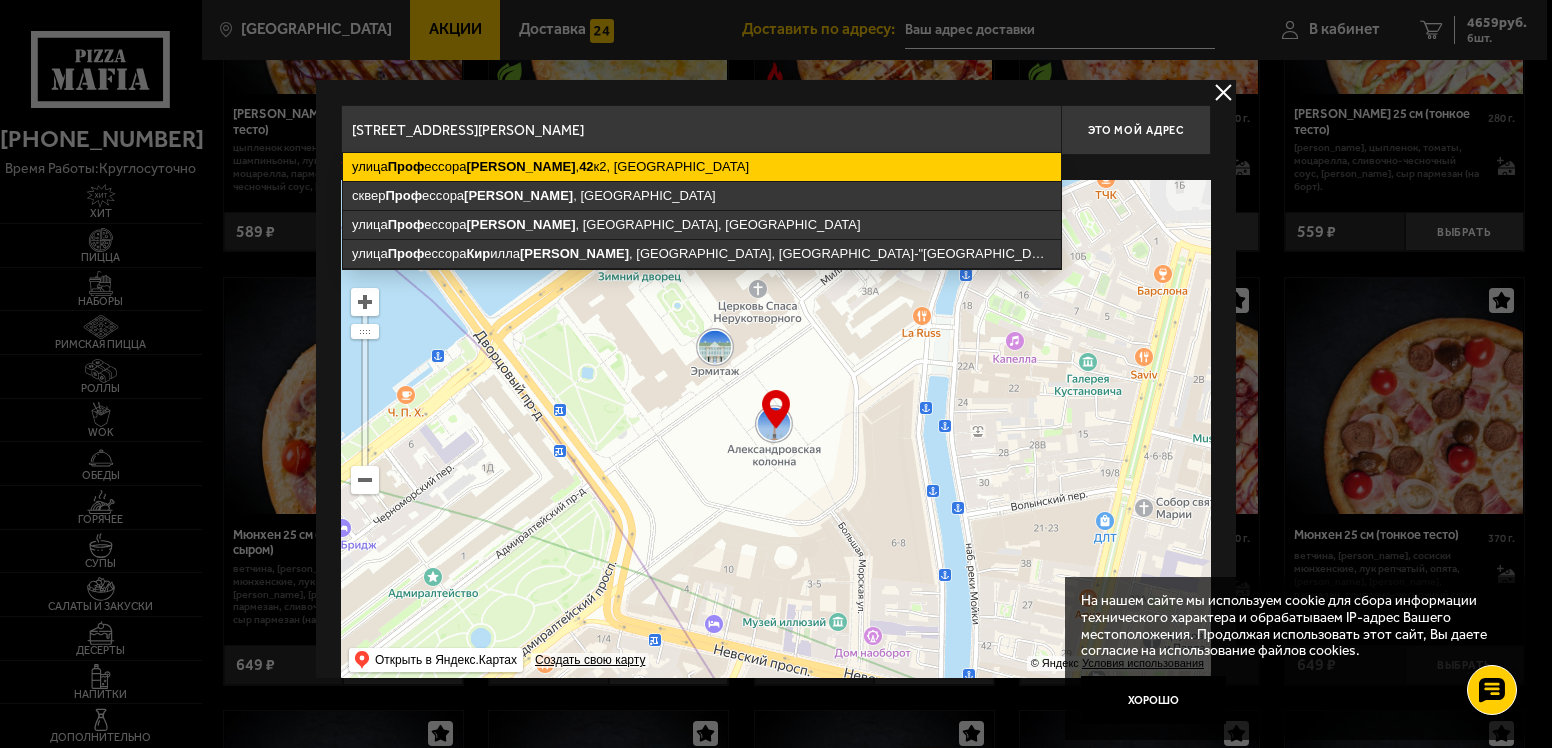 click on "[STREET_ADDRESS][PERSON_NAME]" at bounding box center (702, 167) 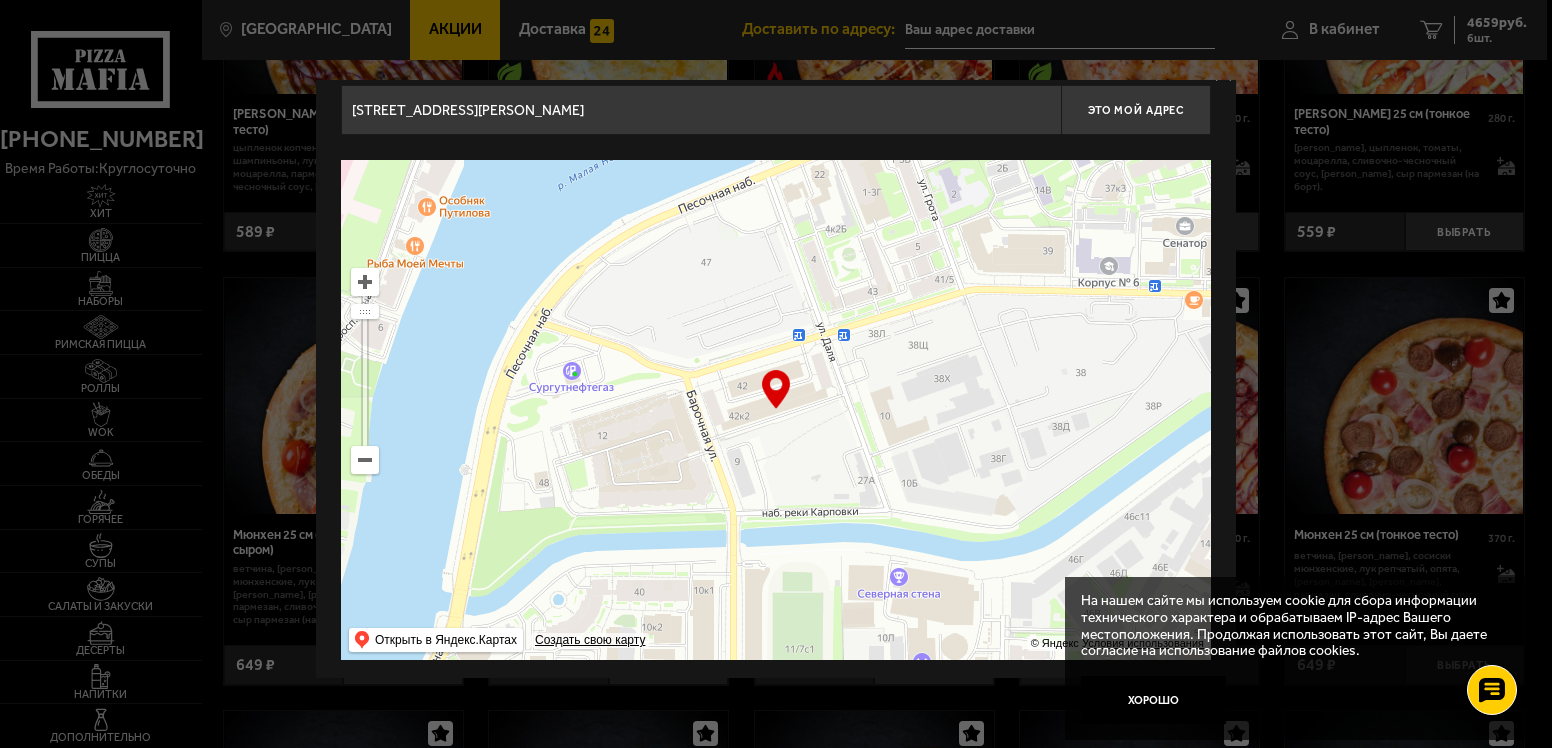 scroll, scrollTop: 27, scrollLeft: 0, axis: vertical 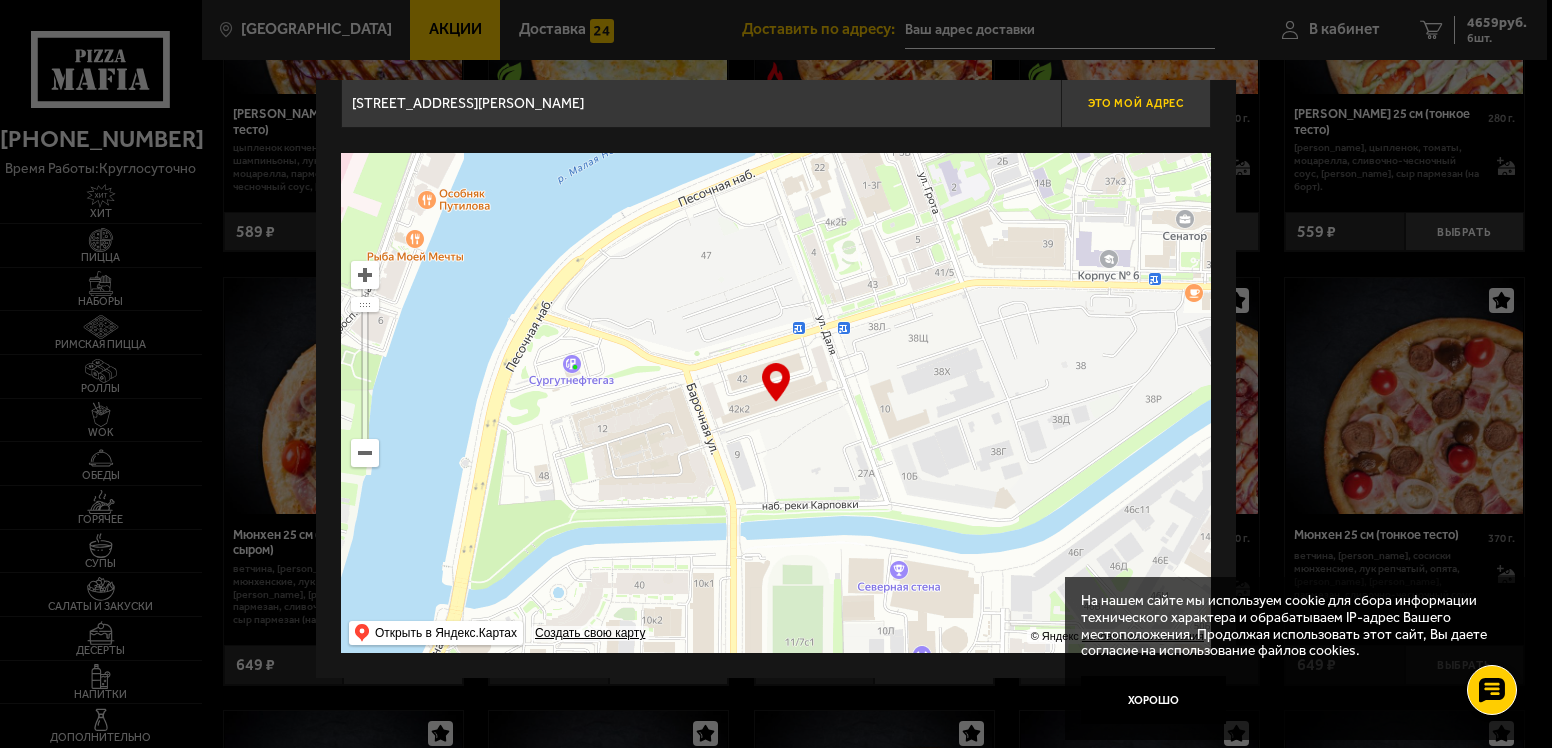 click on "Это мой адрес" at bounding box center (1136, 103) 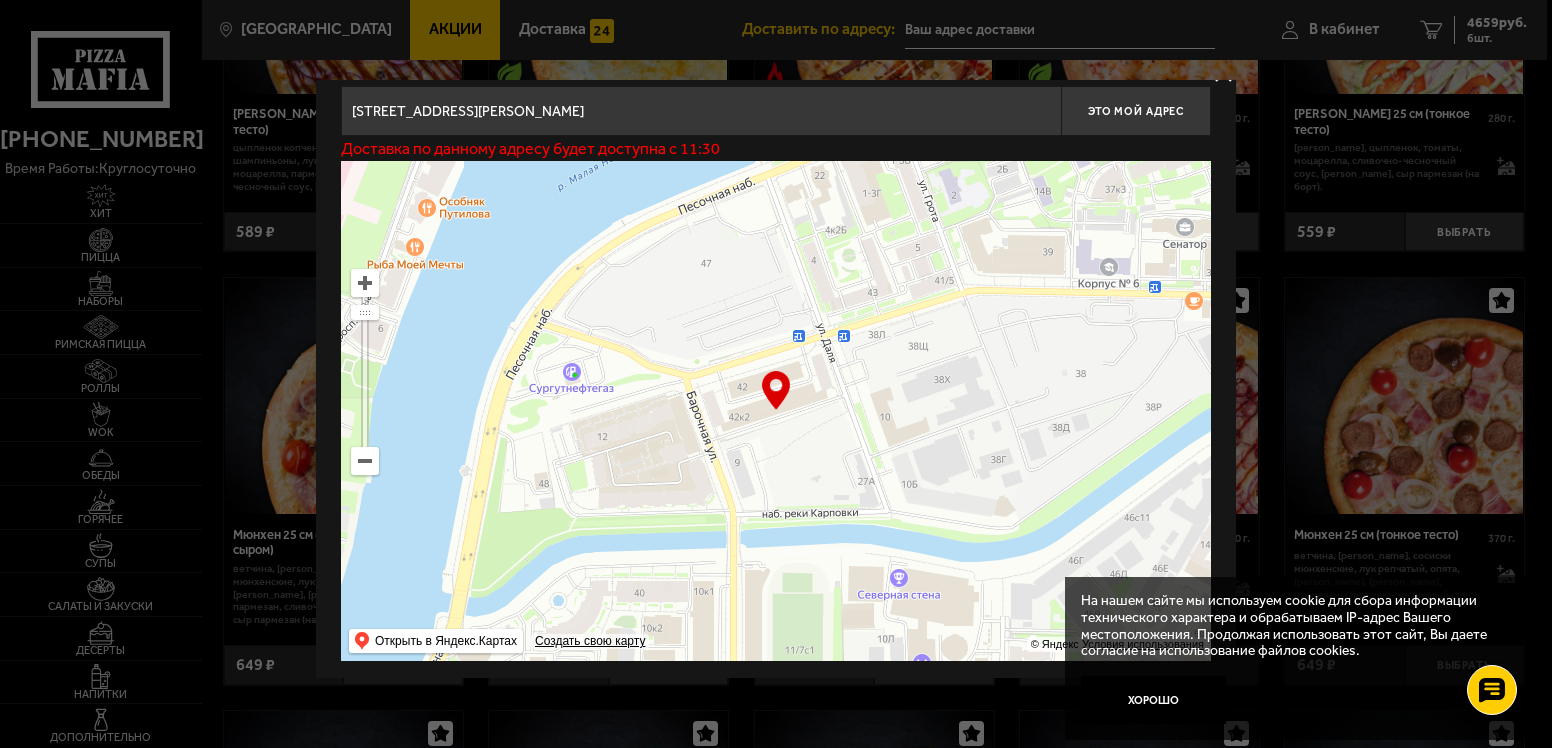 scroll, scrollTop: 27, scrollLeft: 0, axis: vertical 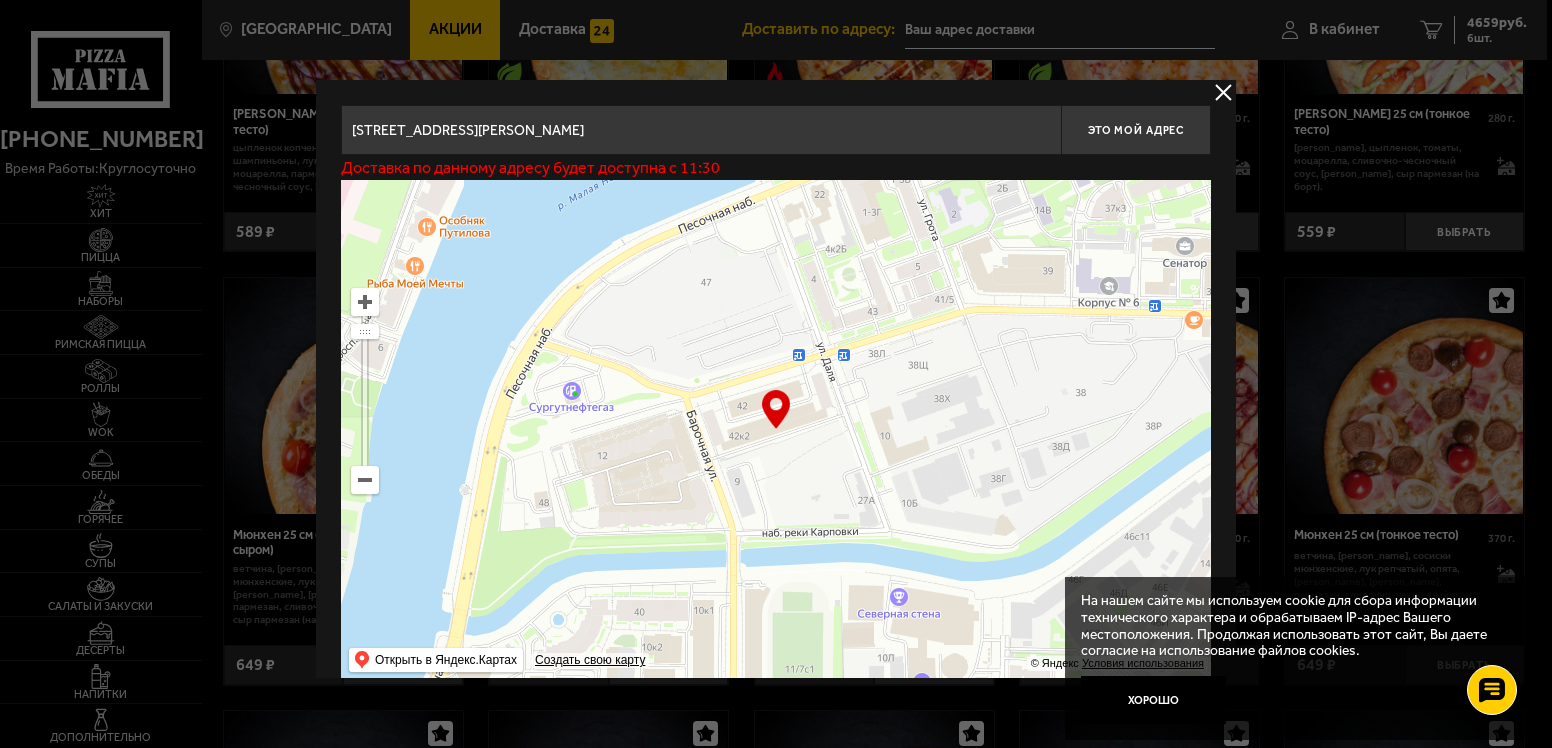 drag, startPoint x: 1239, startPoint y: 92, endPoint x: 1233, endPoint y: 50, distance: 42.426407 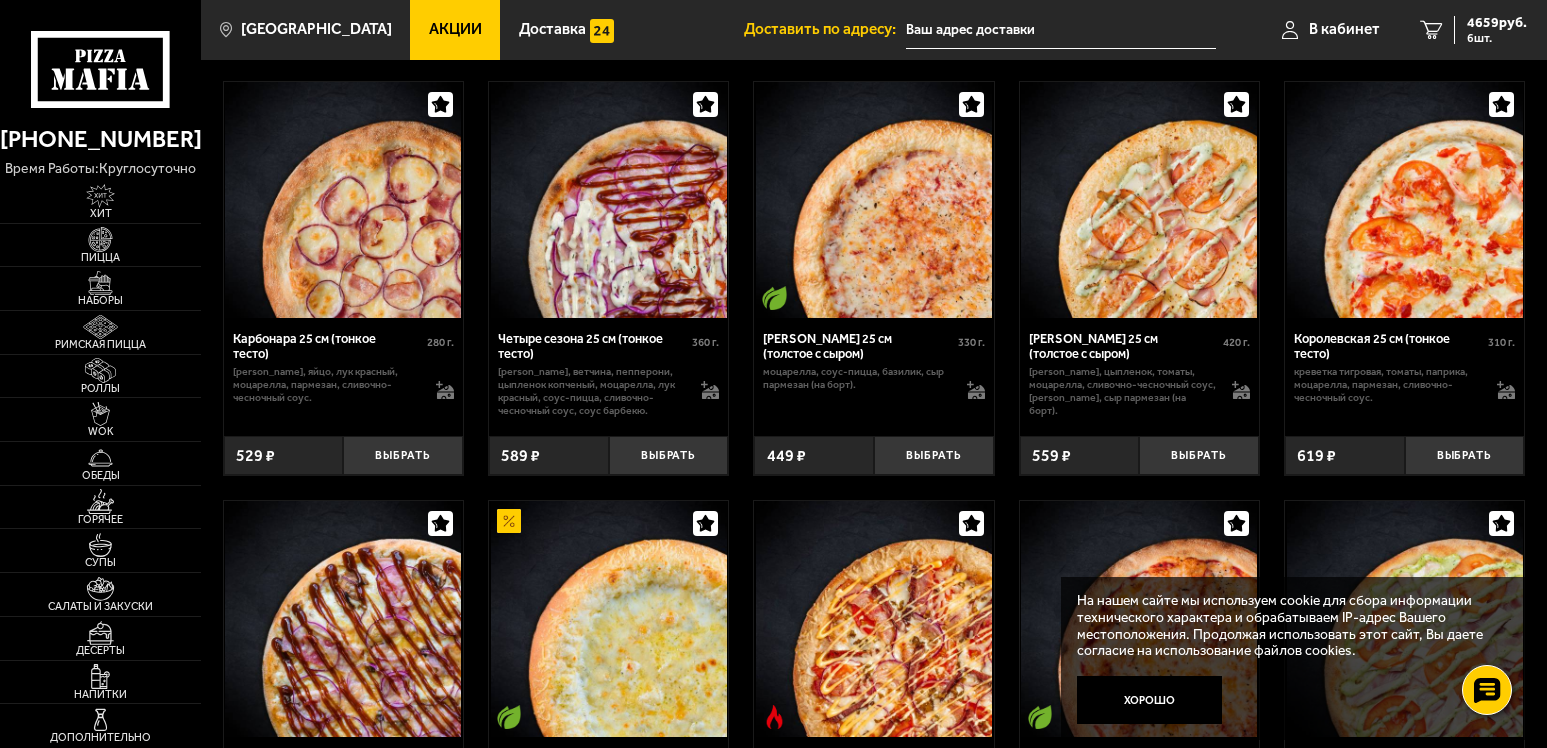 scroll, scrollTop: 3669, scrollLeft: 0, axis: vertical 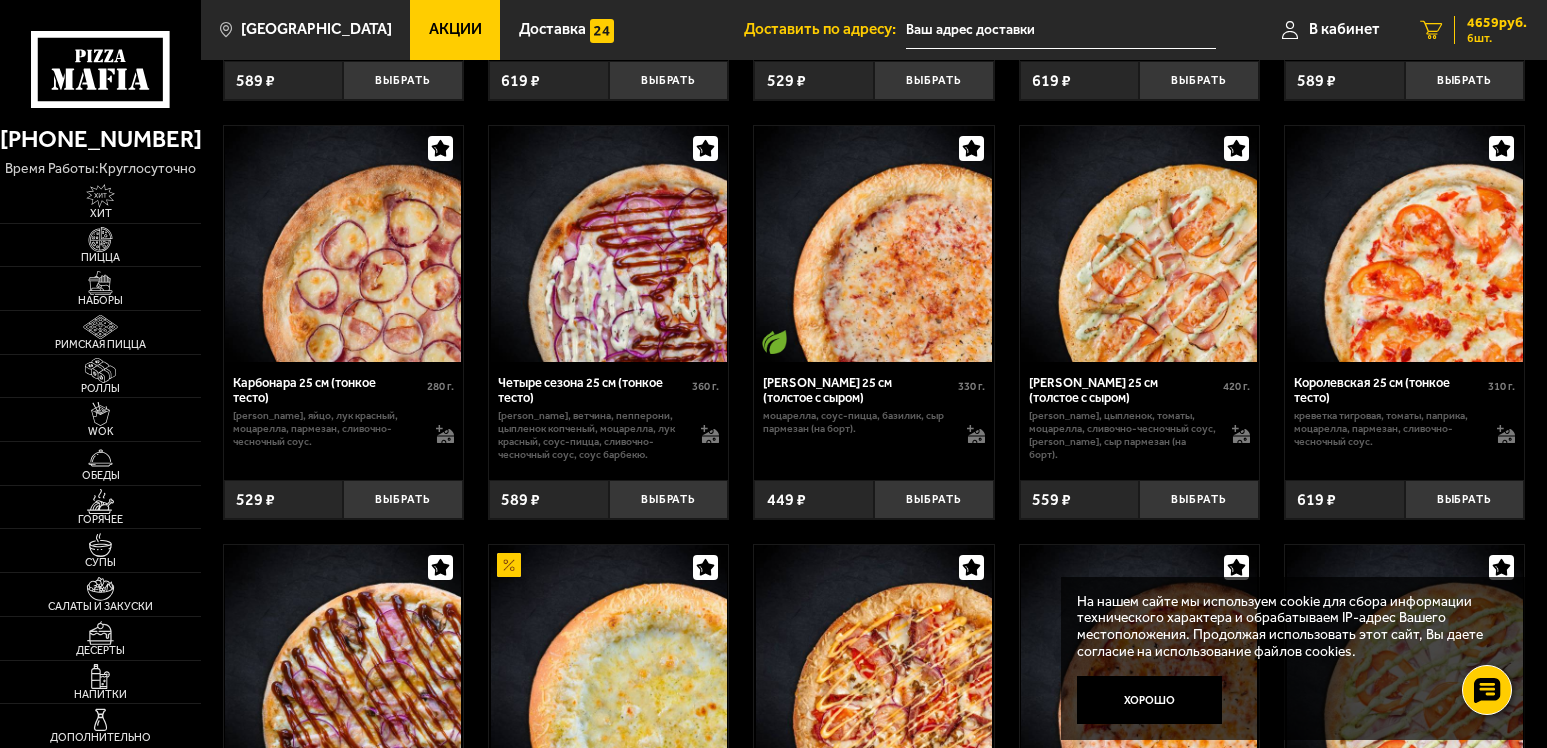 click on "6" at bounding box center (1431, 30) 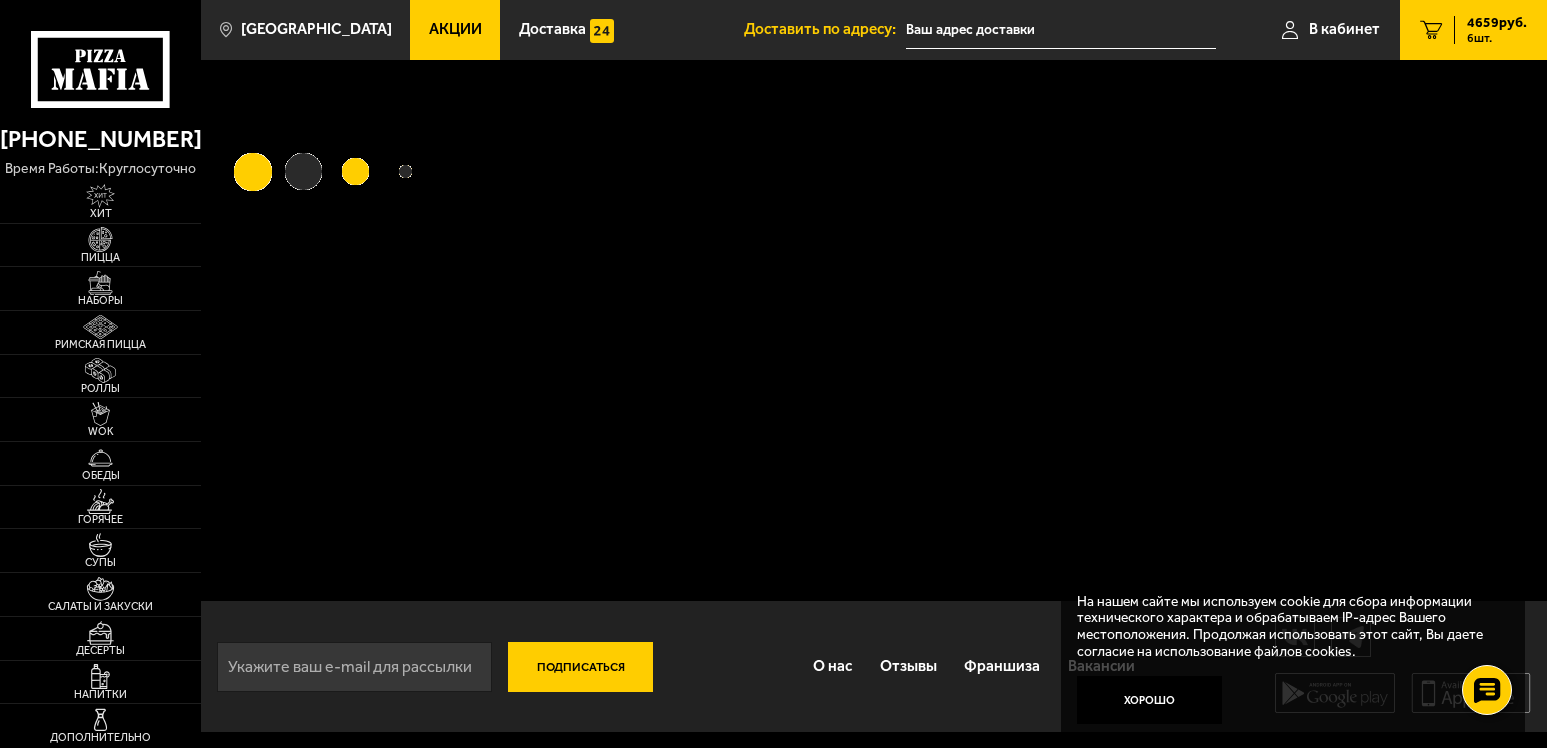 scroll, scrollTop: 0, scrollLeft: 0, axis: both 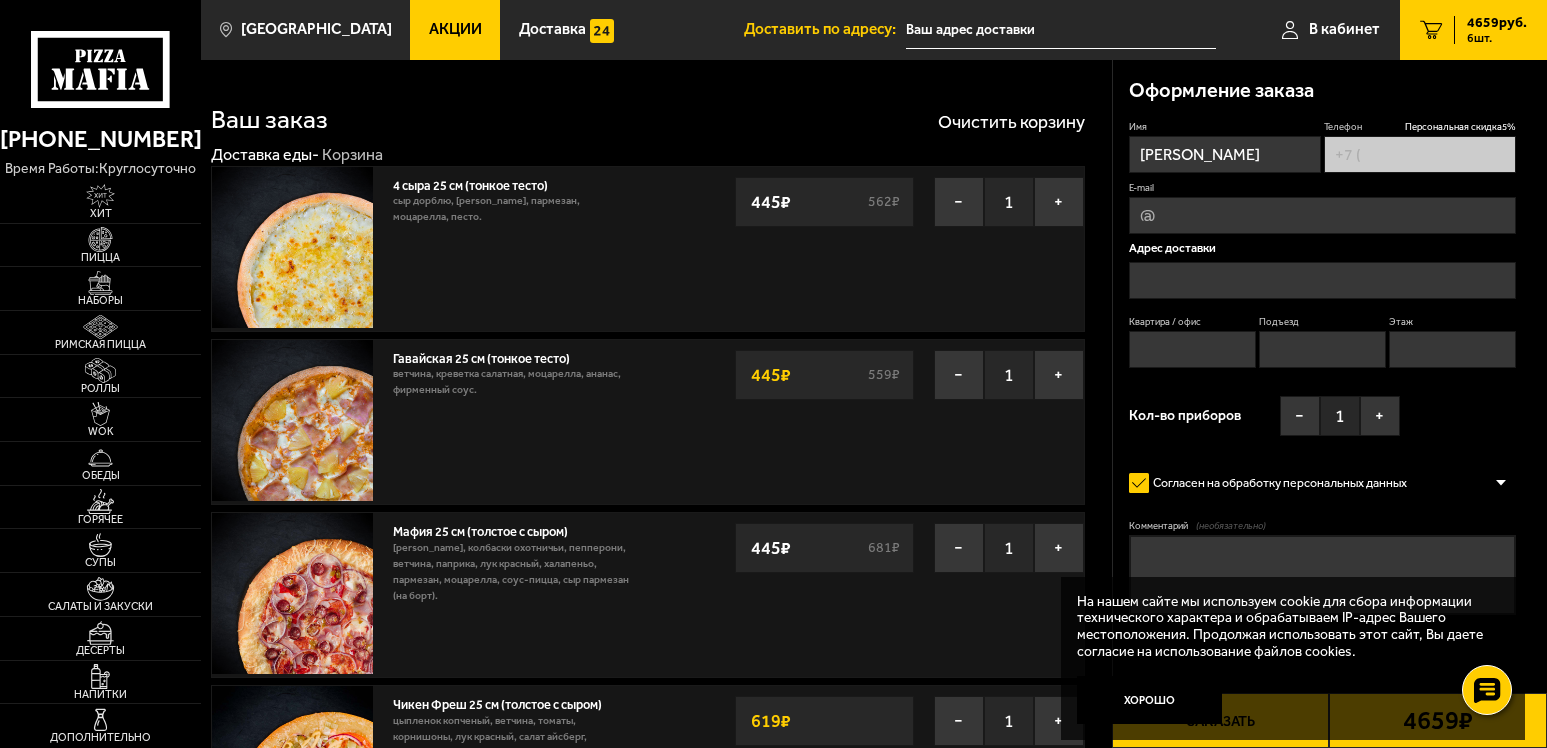 type on "[PHONE_NUMBER]" 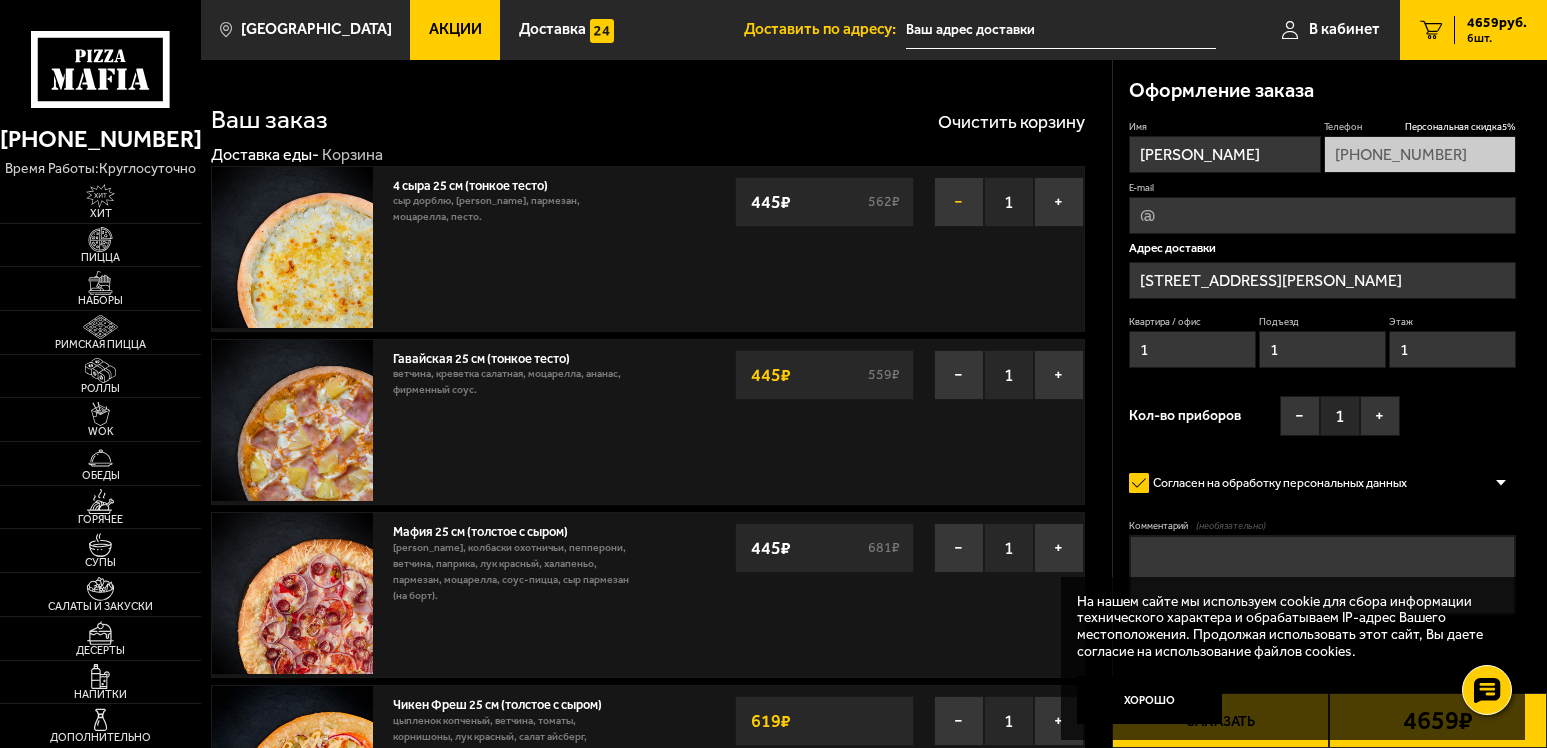 click on "−" at bounding box center [959, 202] 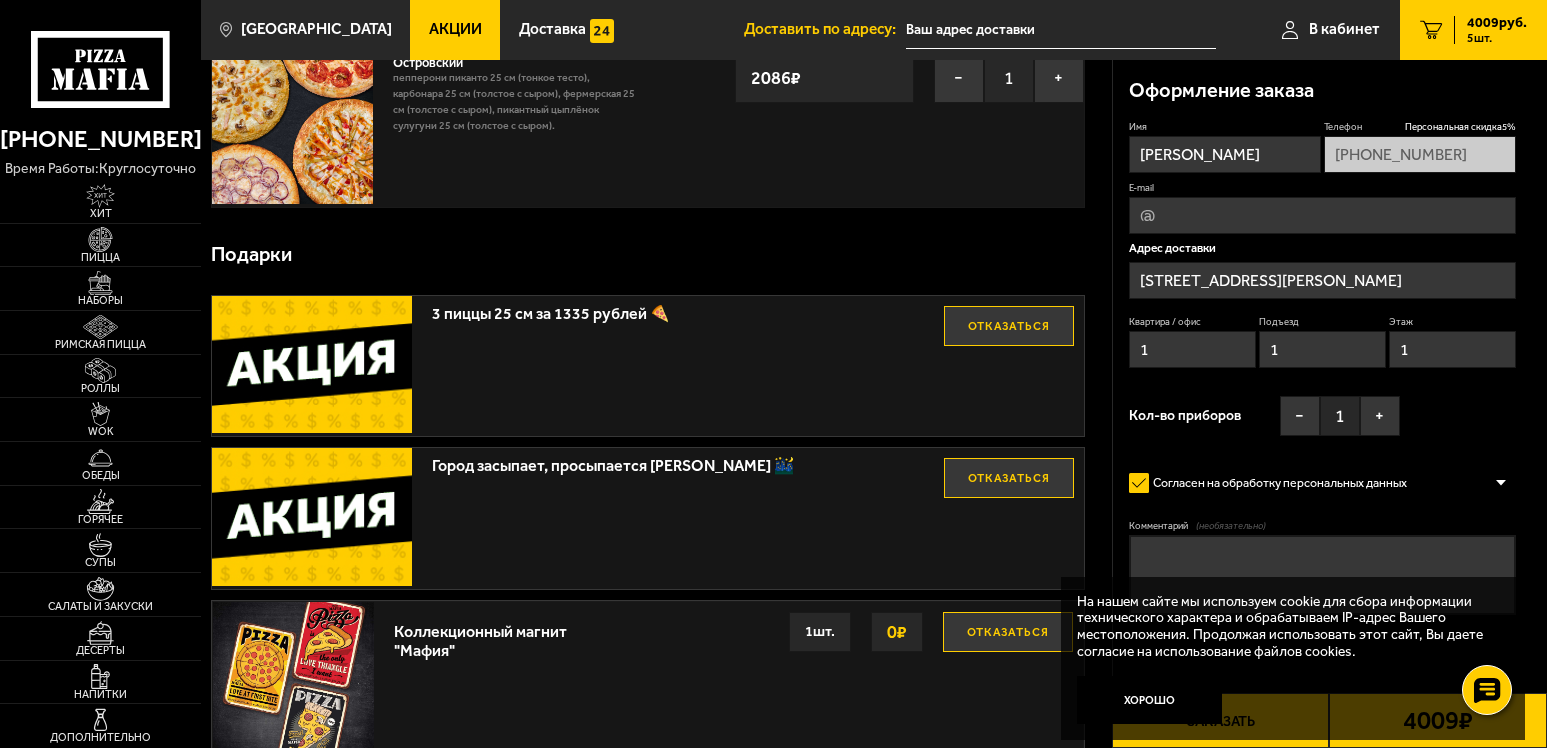 scroll, scrollTop: 0, scrollLeft: 0, axis: both 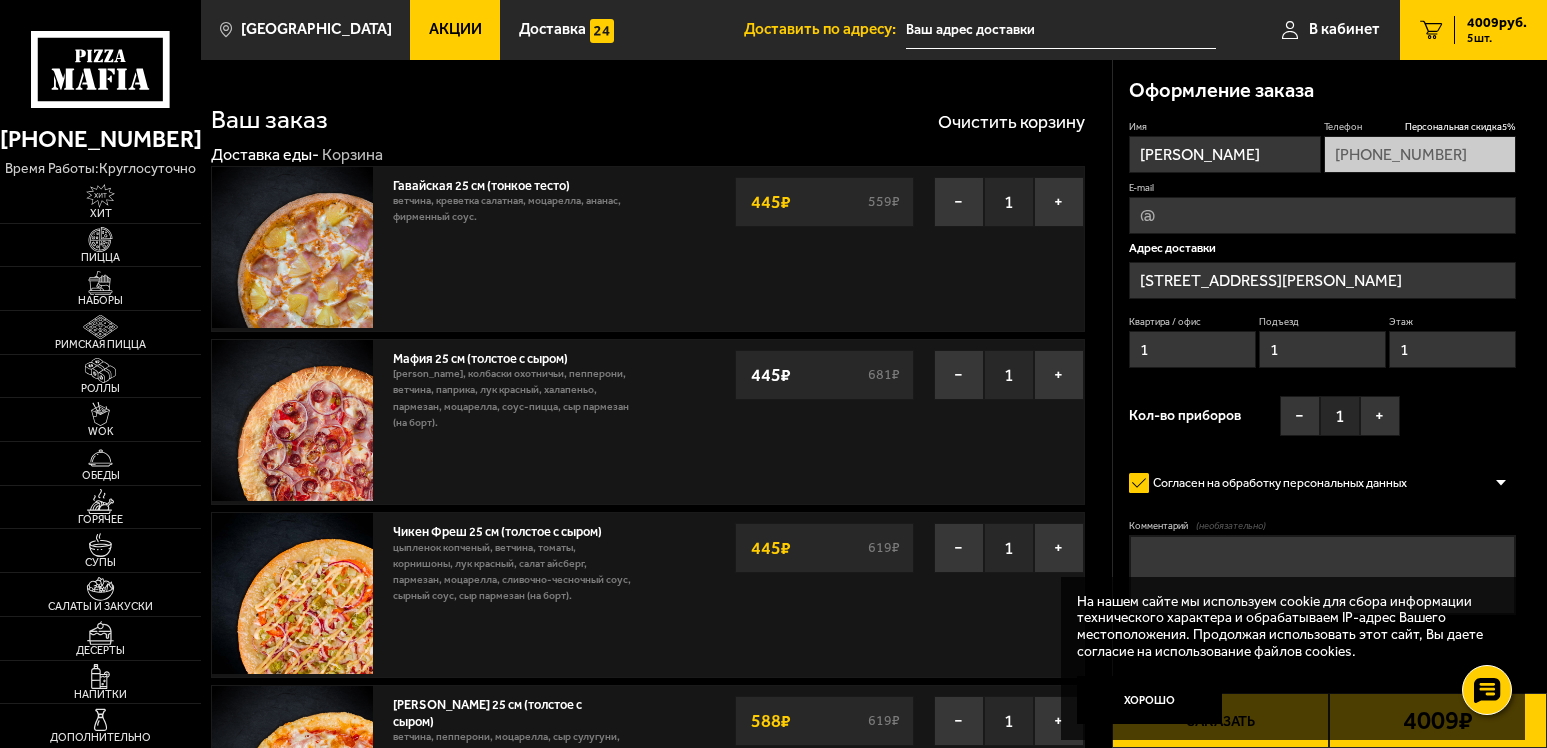 click on "Согласен на обработку персональных данных" at bounding box center [1276, 483] 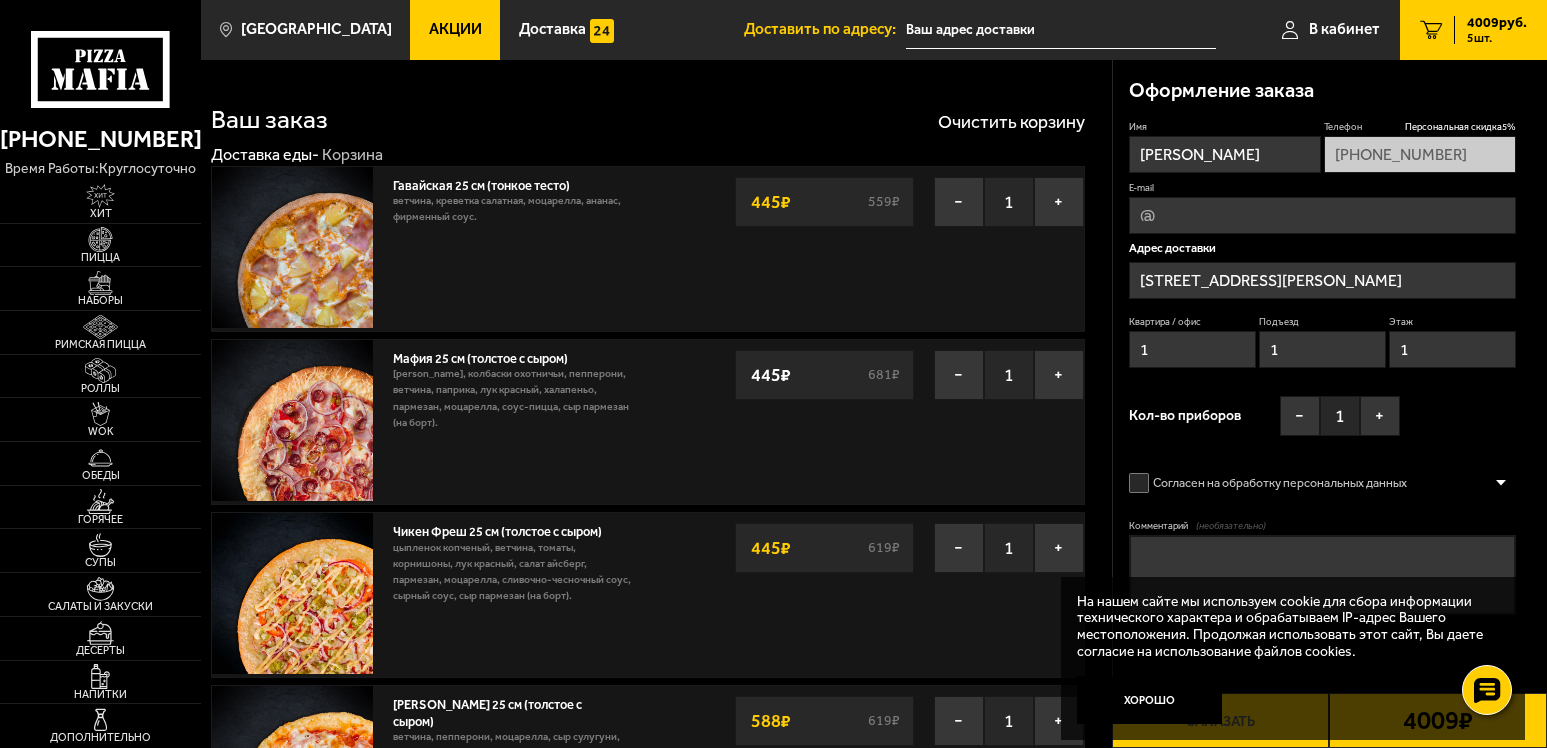 click on "5" at bounding box center (1431, 30) 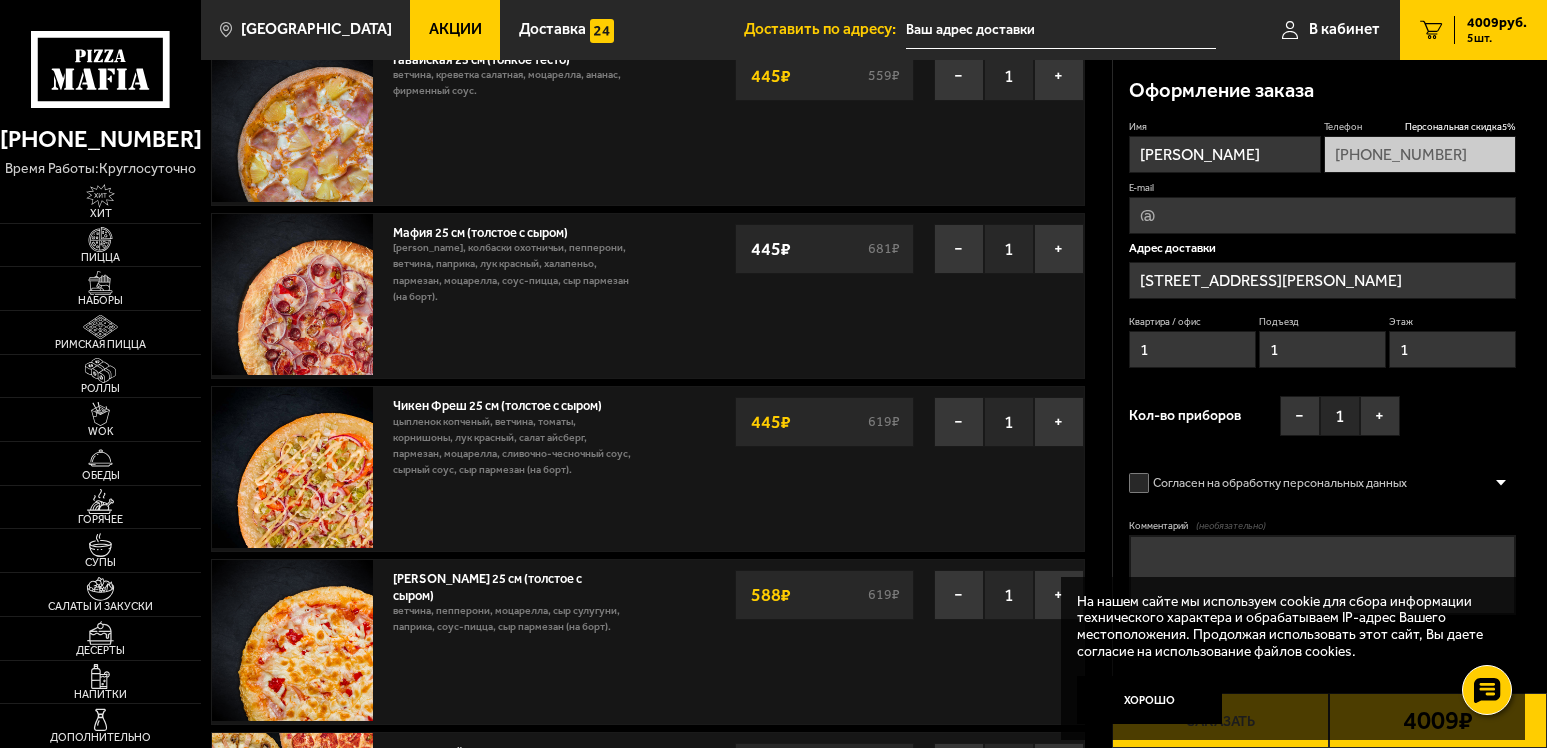 scroll, scrollTop: 100, scrollLeft: 0, axis: vertical 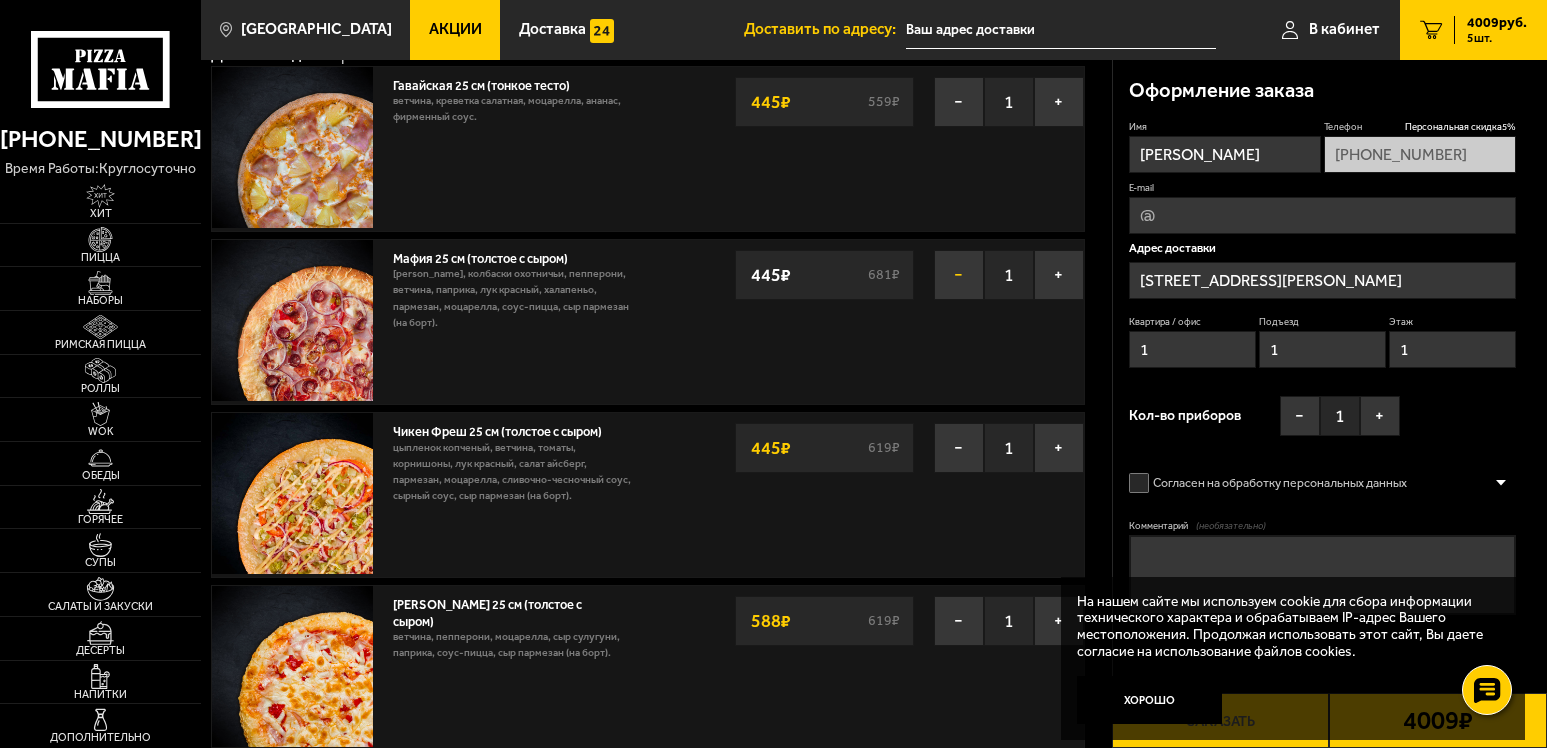 click on "−" at bounding box center (959, 275) 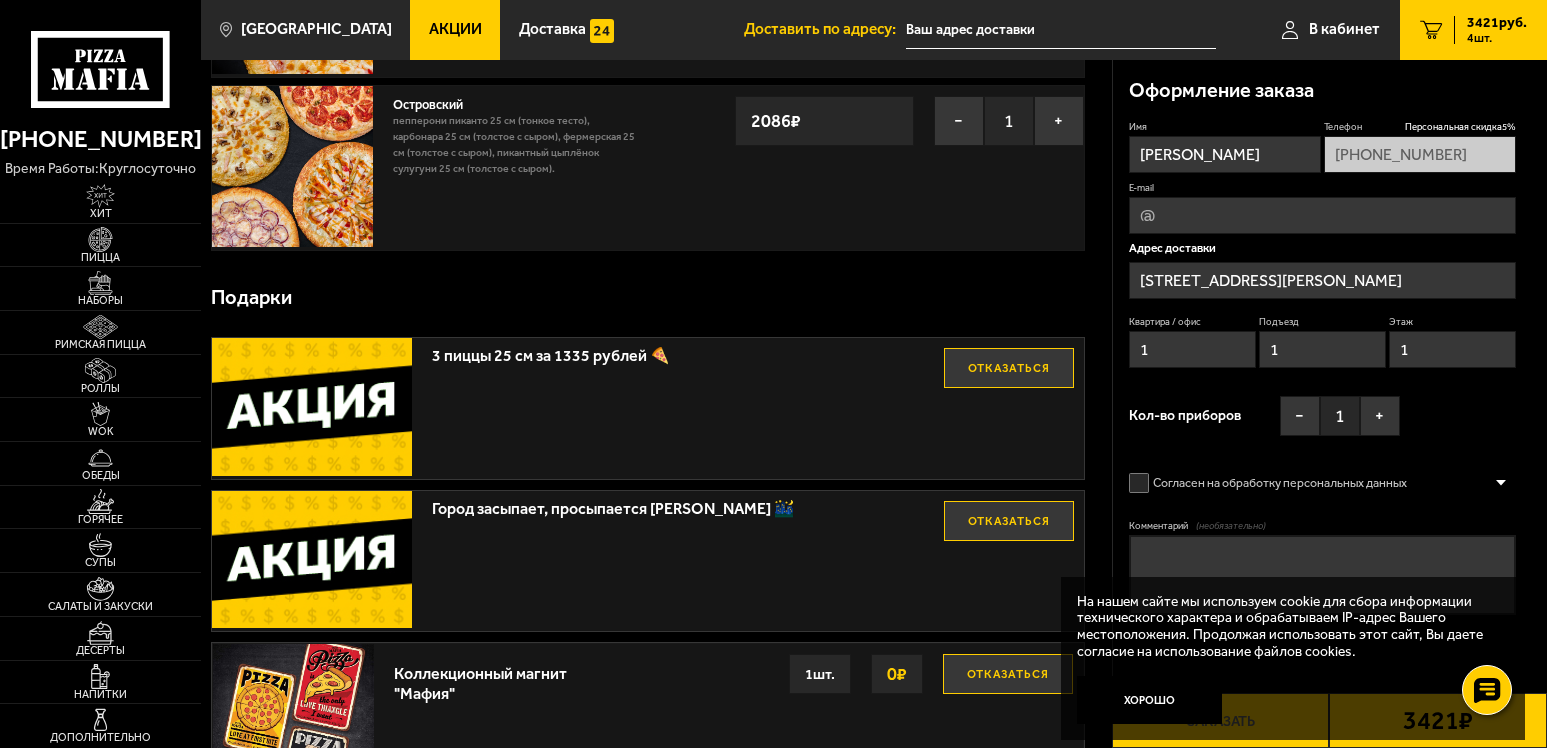 scroll, scrollTop: 0, scrollLeft: 0, axis: both 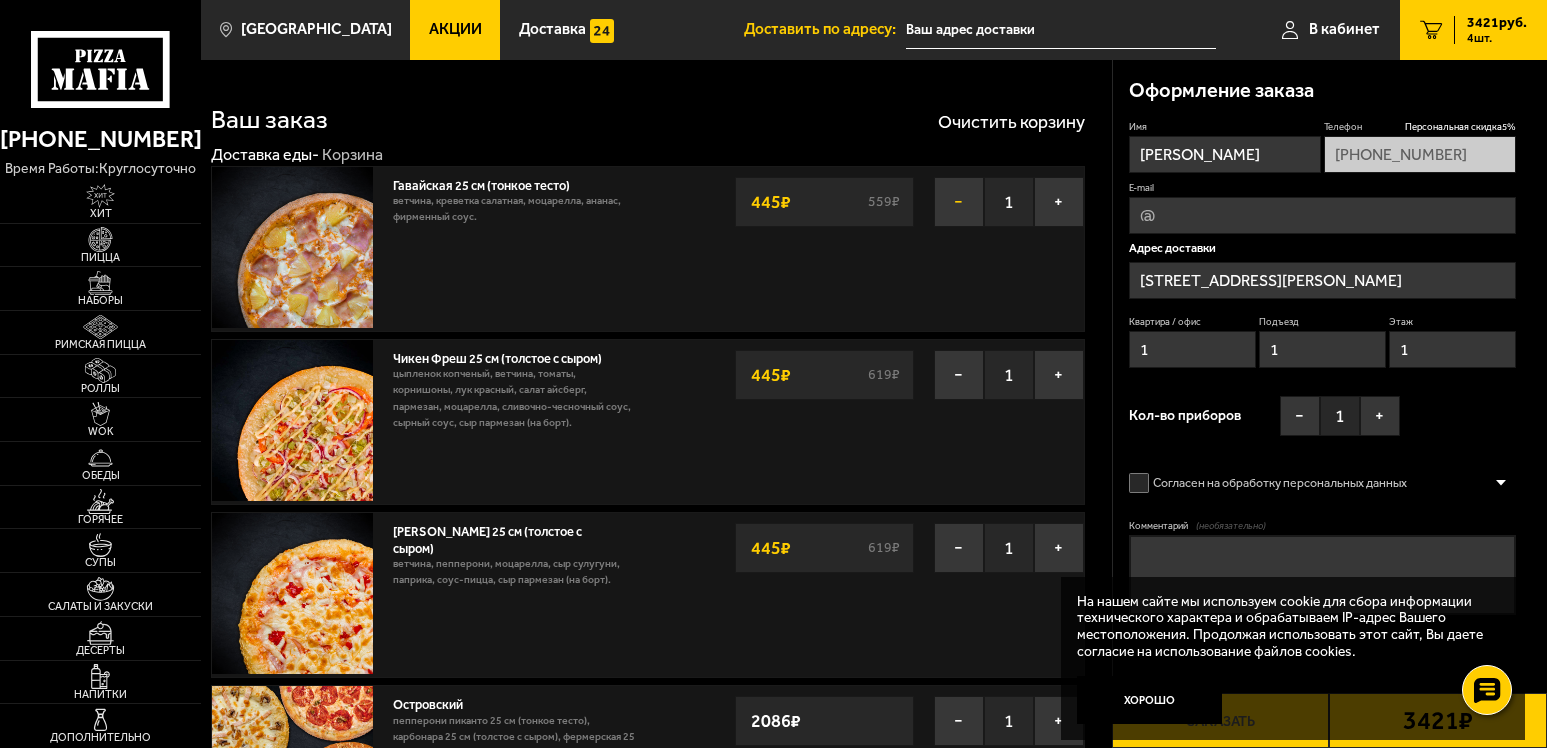 click on "−" at bounding box center (959, 202) 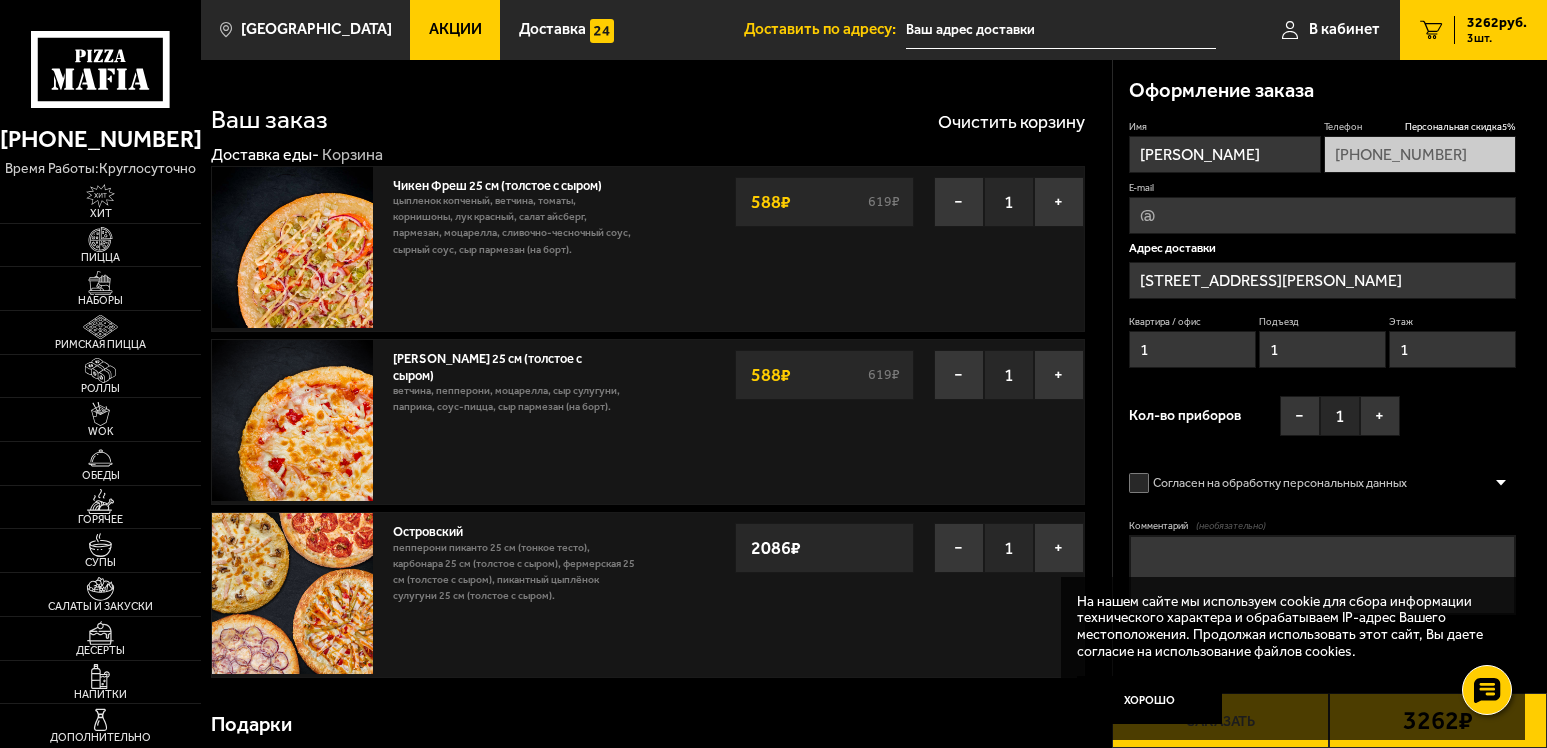 drag, startPoint x: 959, startPoint y: 378, endPoint x: 949, endPoint y: 421, distance: 44.14748 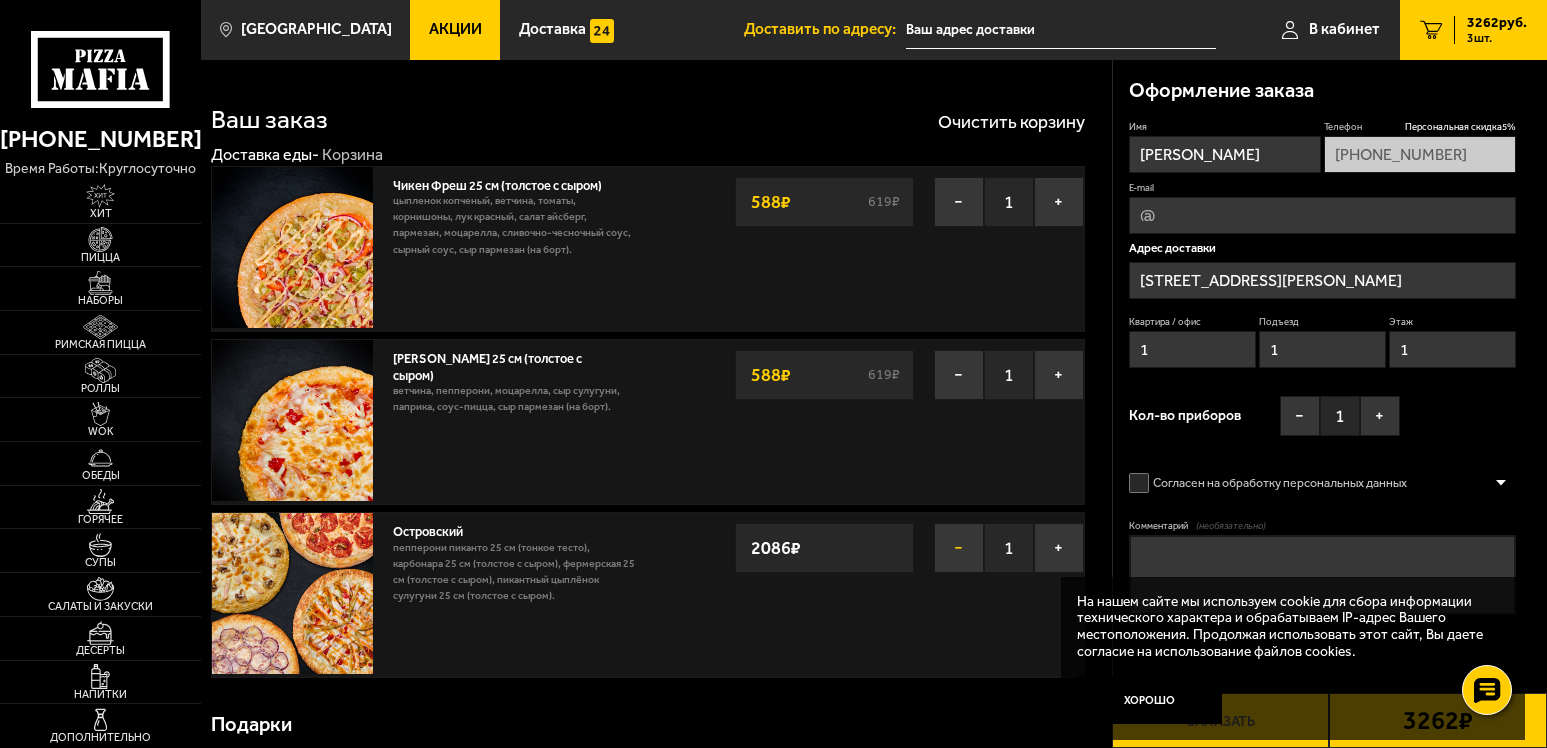 click on "−" at bounding box center [959, 548] 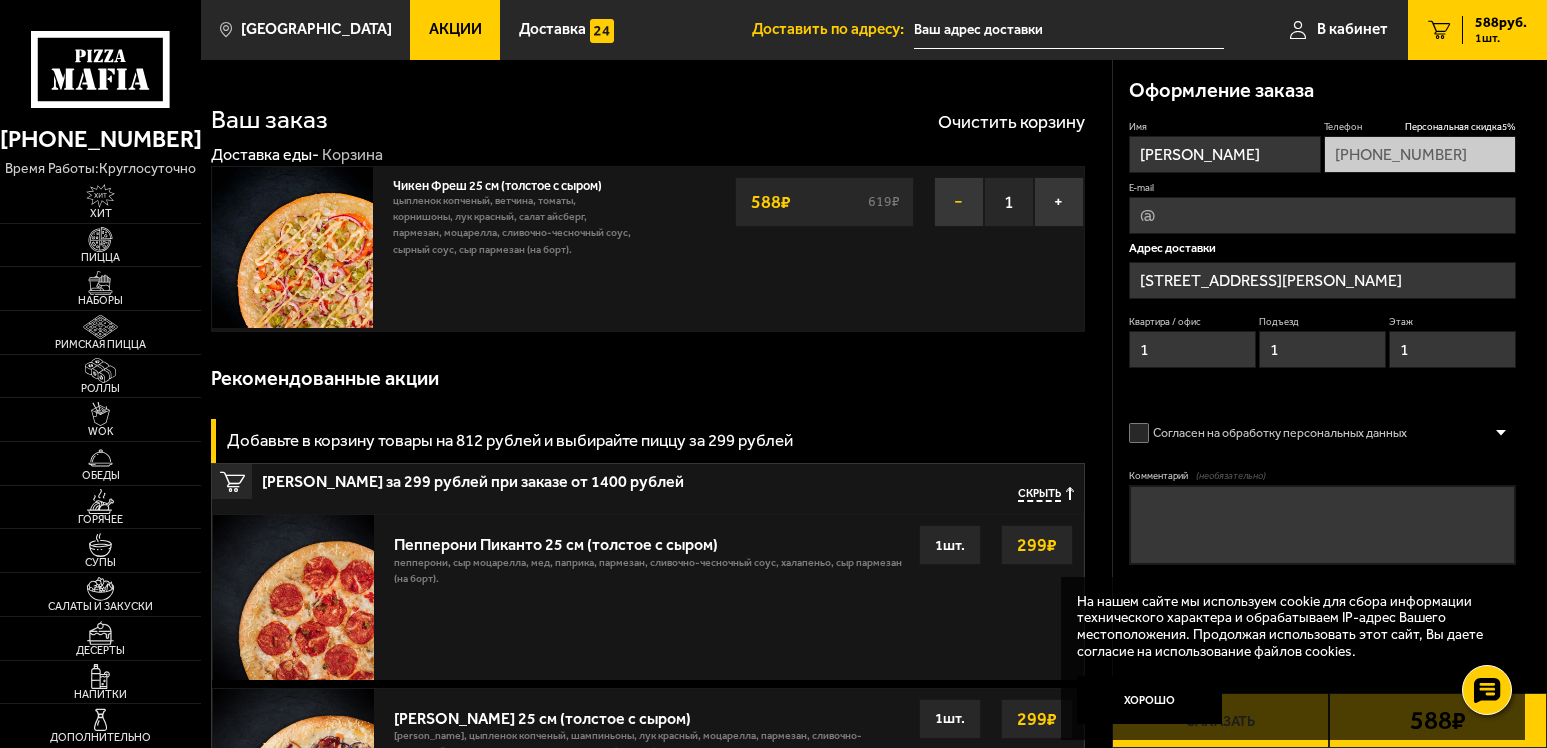 click on "−" at bounding box center [959, 202] 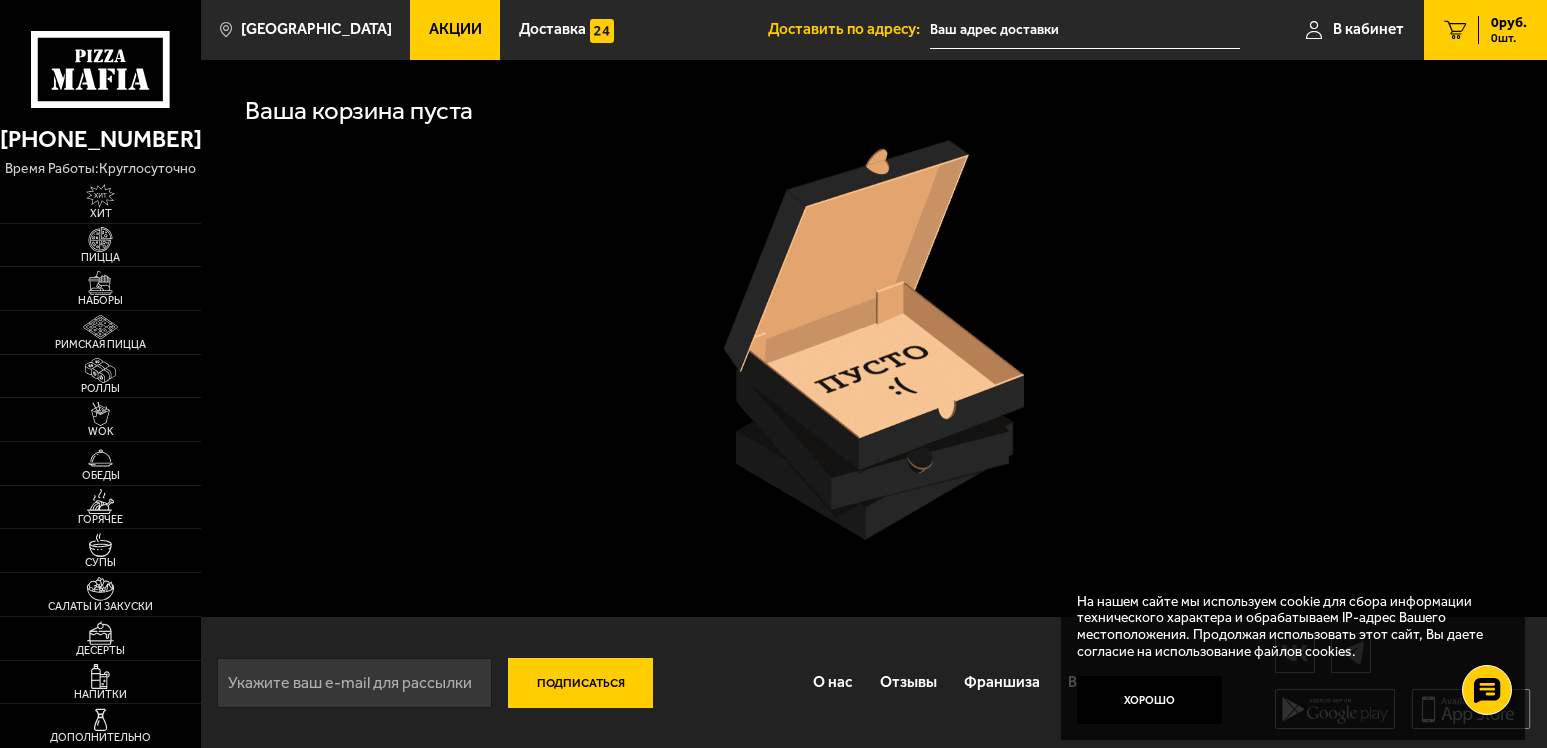 click on "Акции" at bounding box center [455, 30] 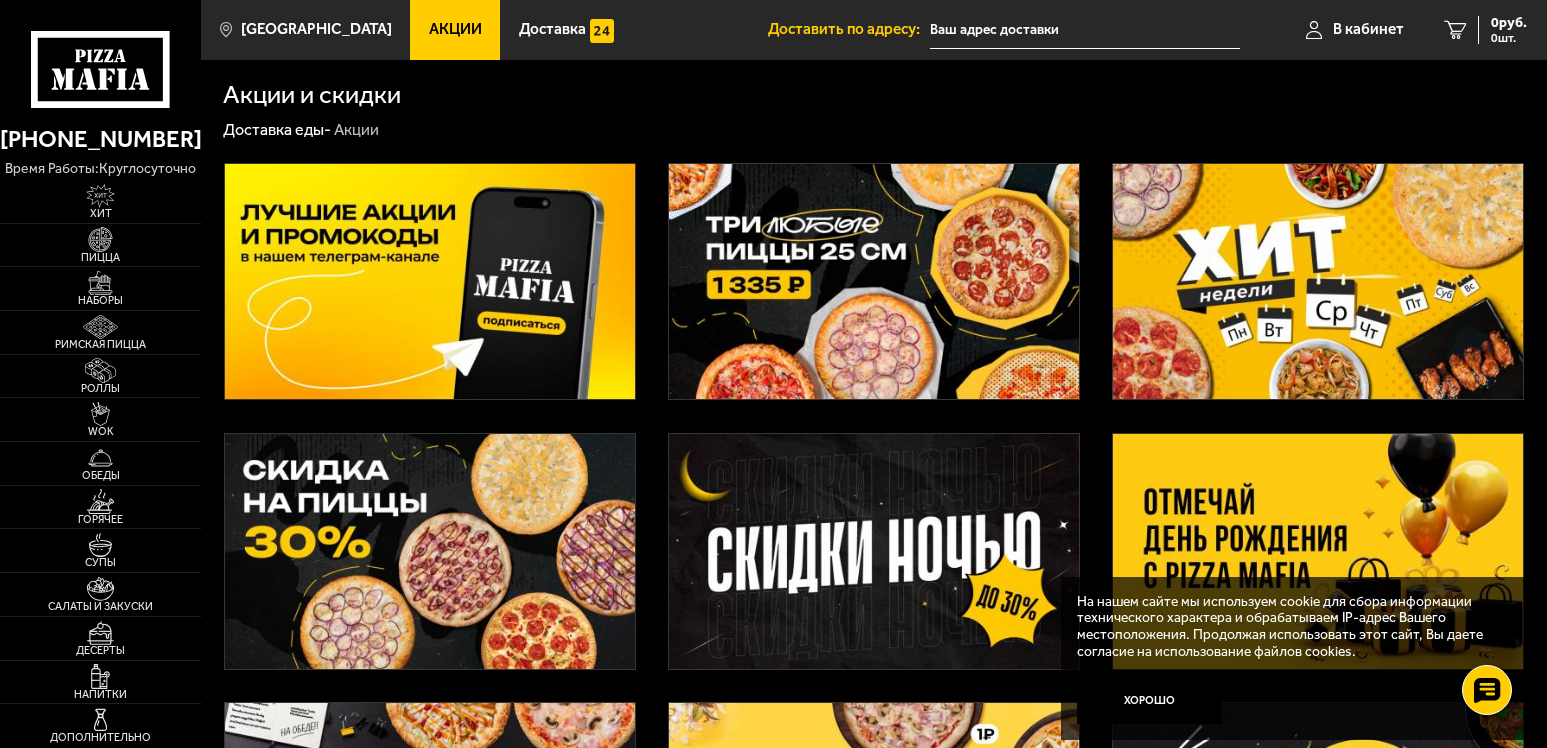 click at bounding box center (874, 281) 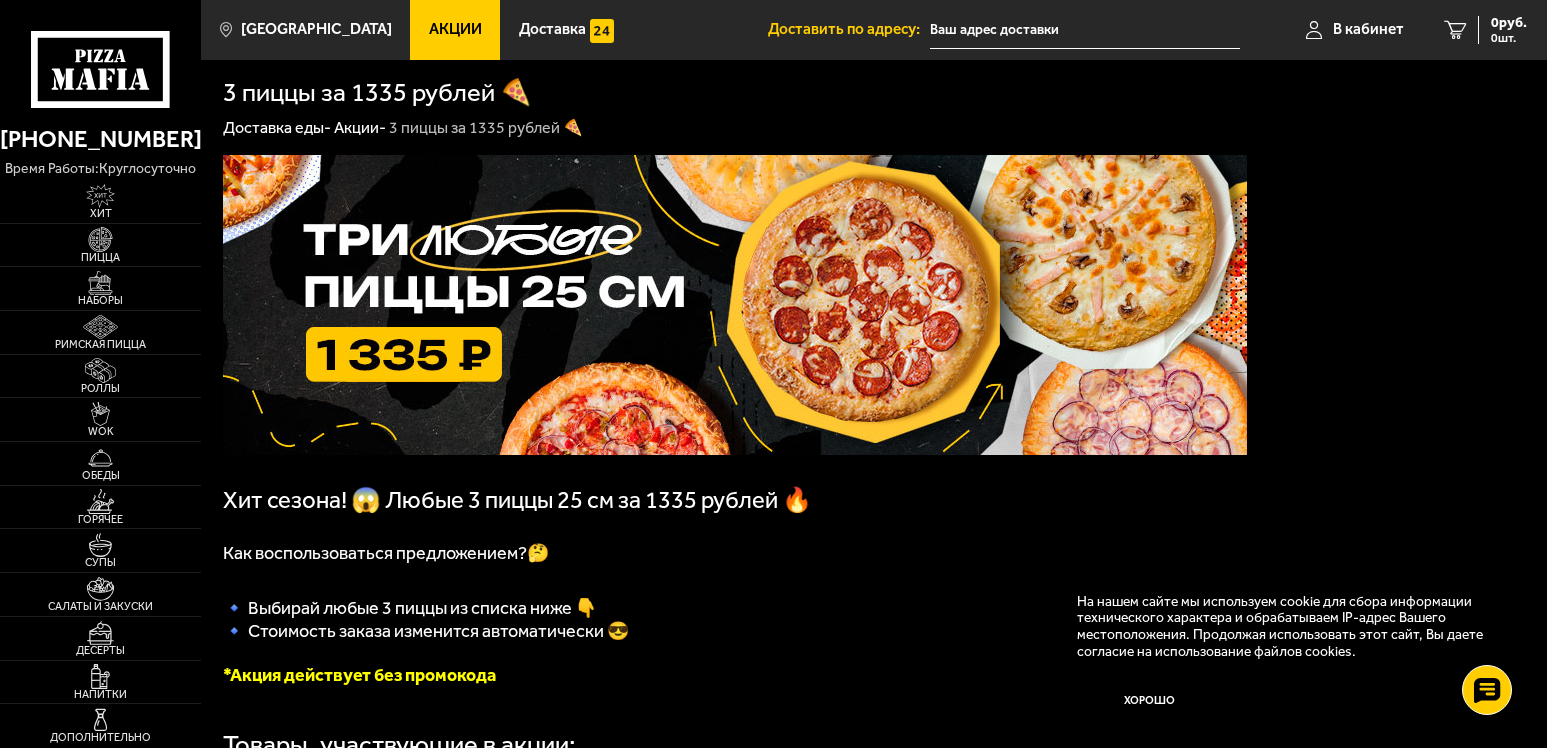 scroll, scrollTop: 0, scrollLeft: 0, axis: both 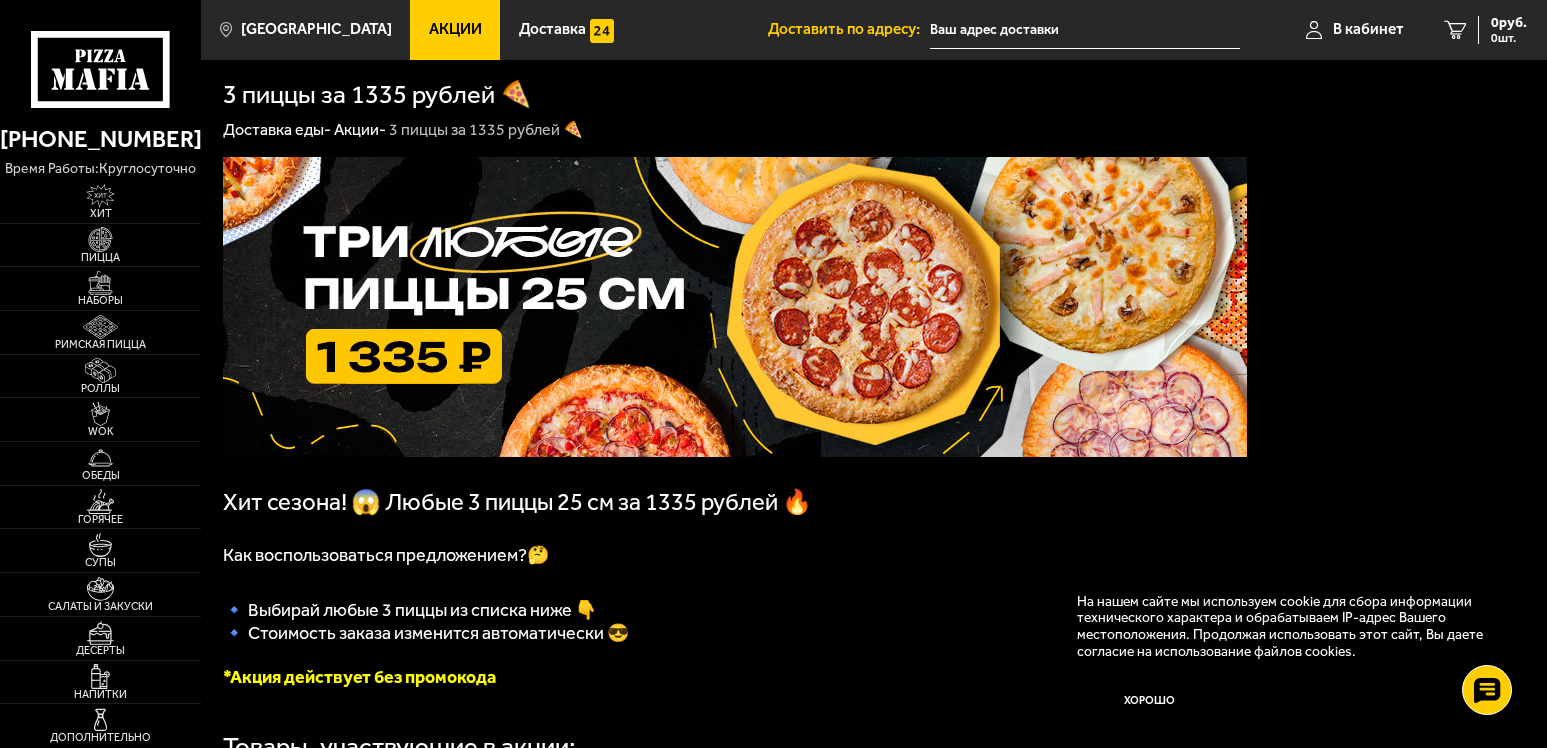 click at bounding box center [735, 307] 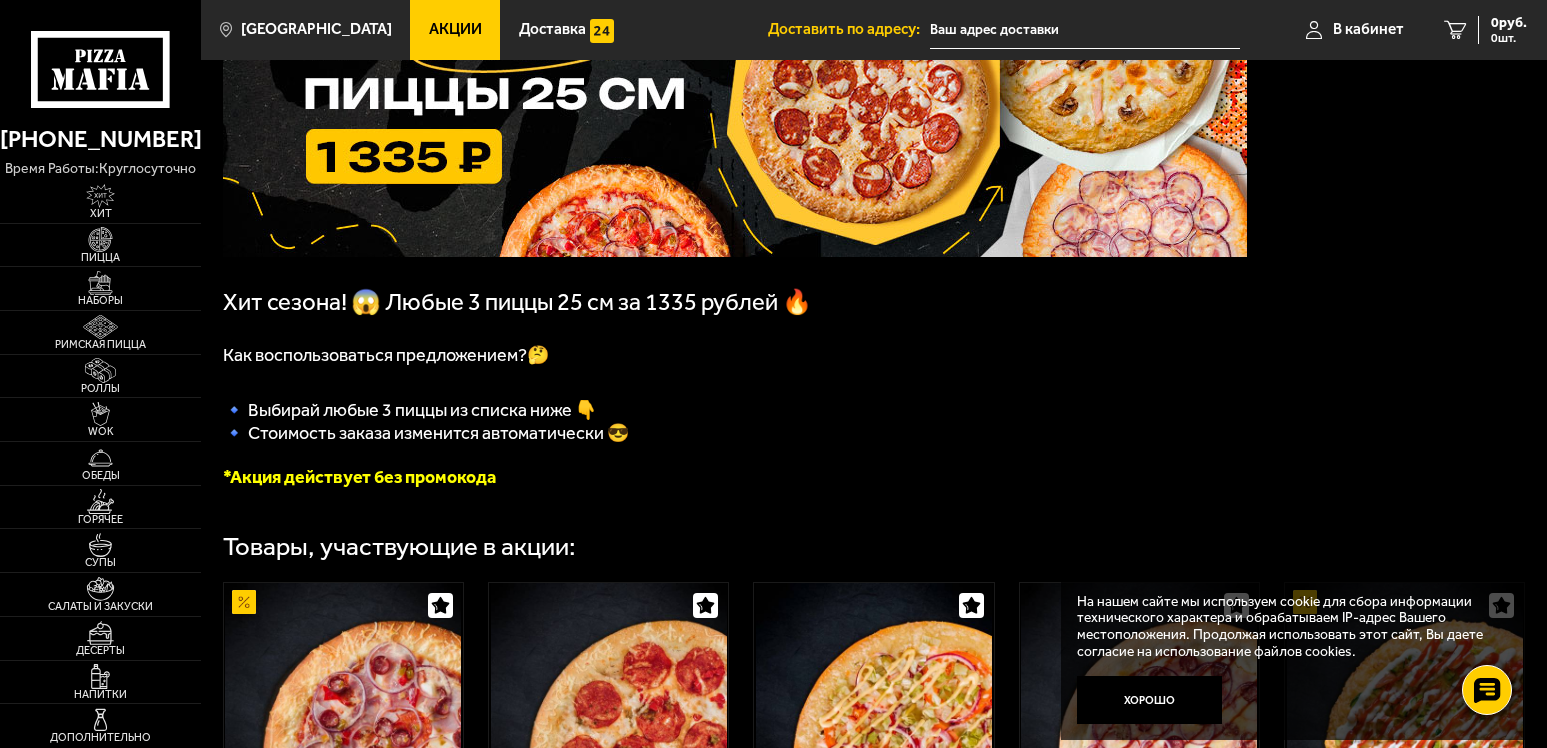 scroll, scrollTop: 0, scrollLeft: 0, axis: both 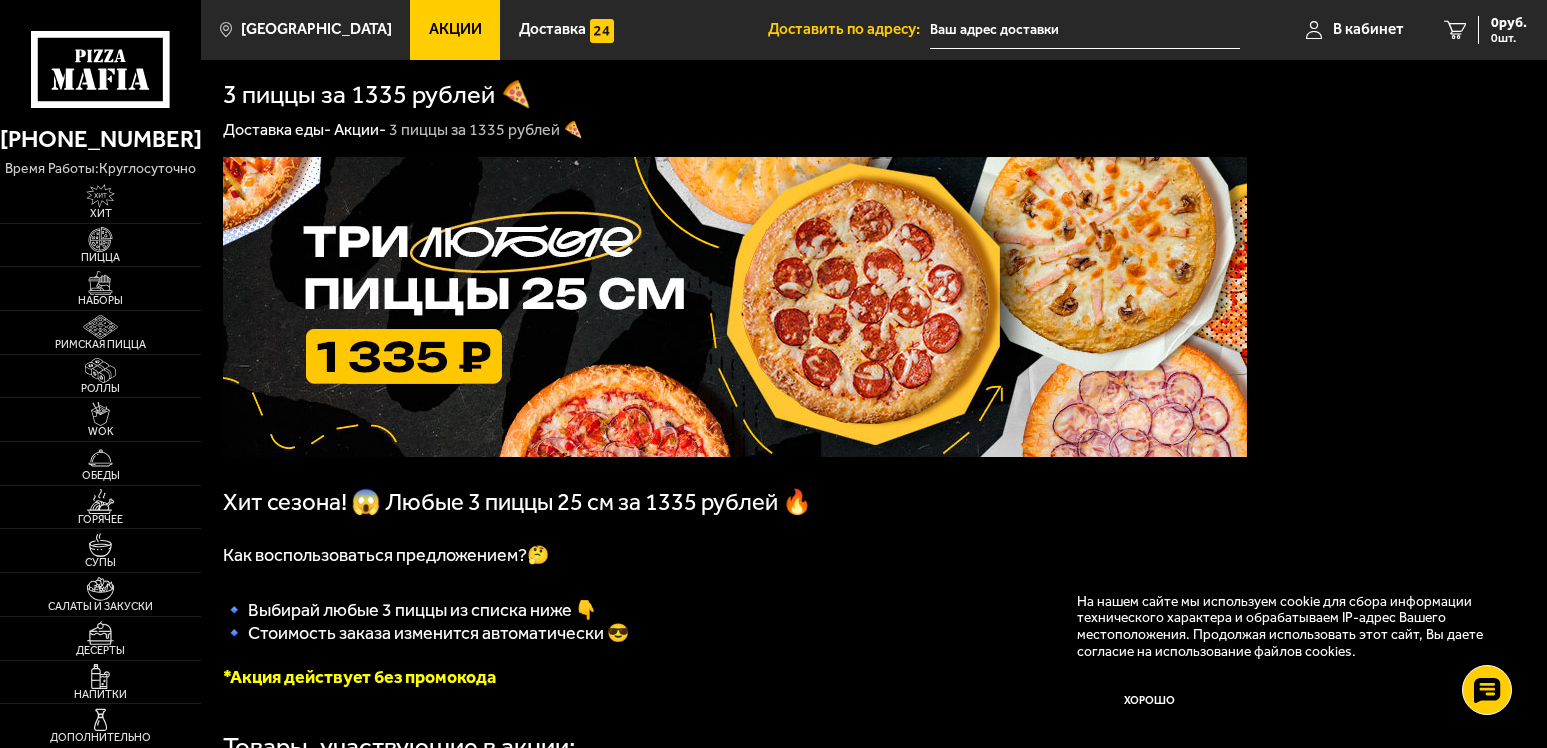 click at bounding box center [735, 307] 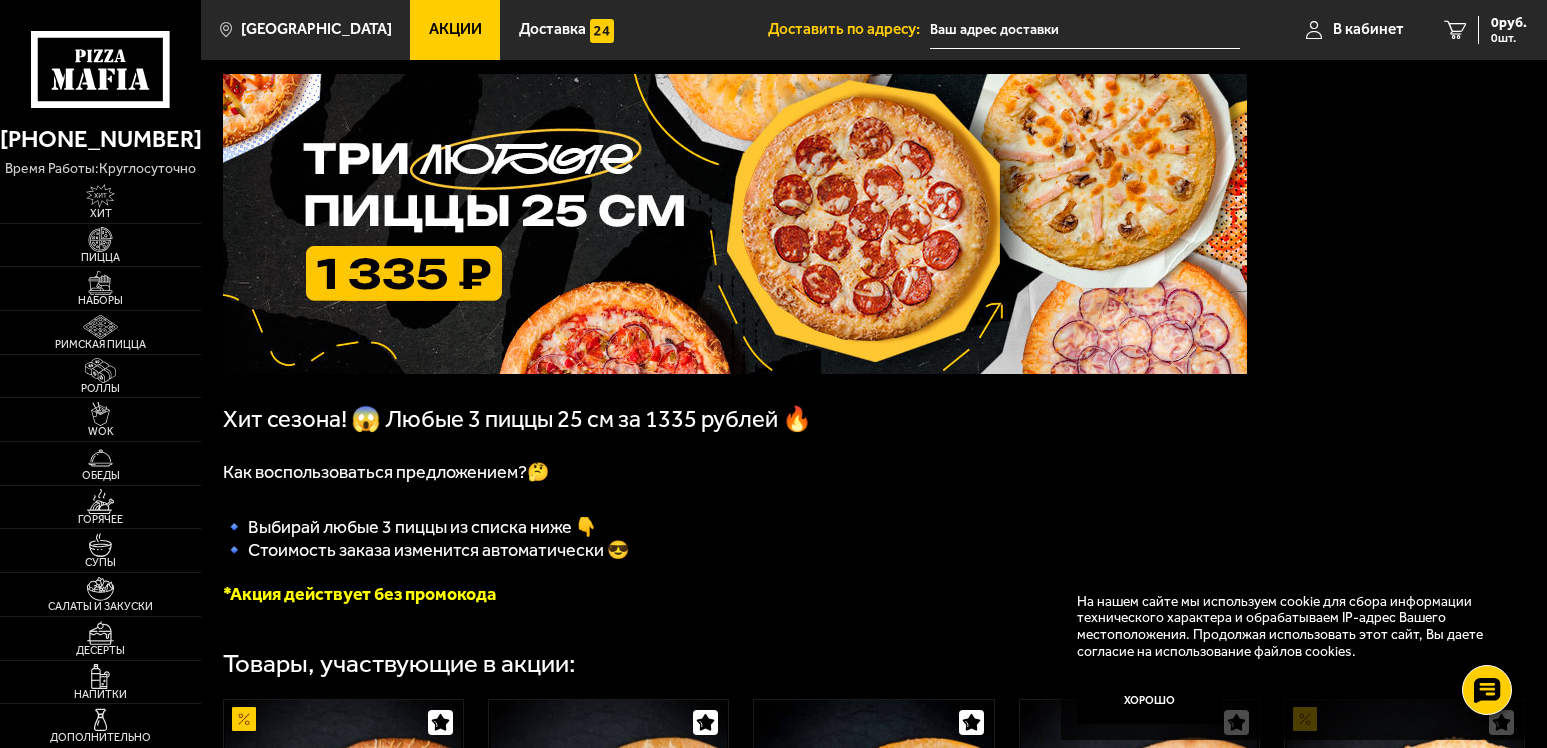 scroll, scrollTop: 0, scrollLeft: 0, axis: both 